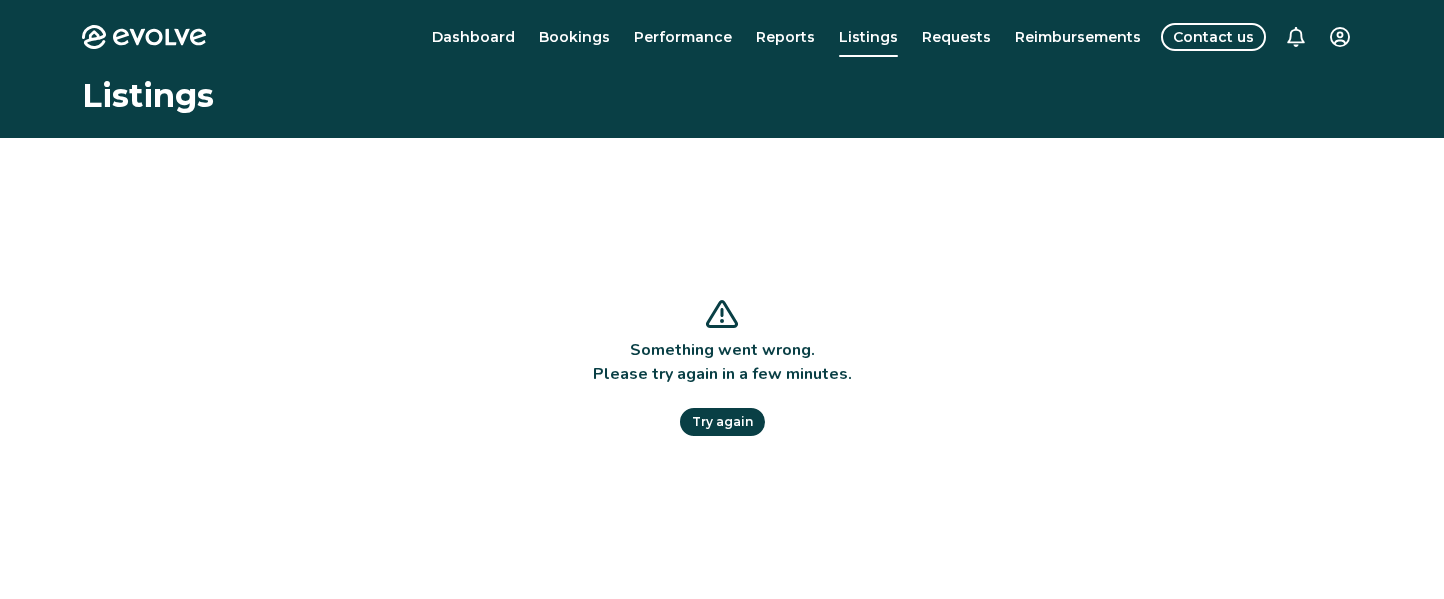 scroll, scrollTop: 0, scrollLeft: 0, axis: both 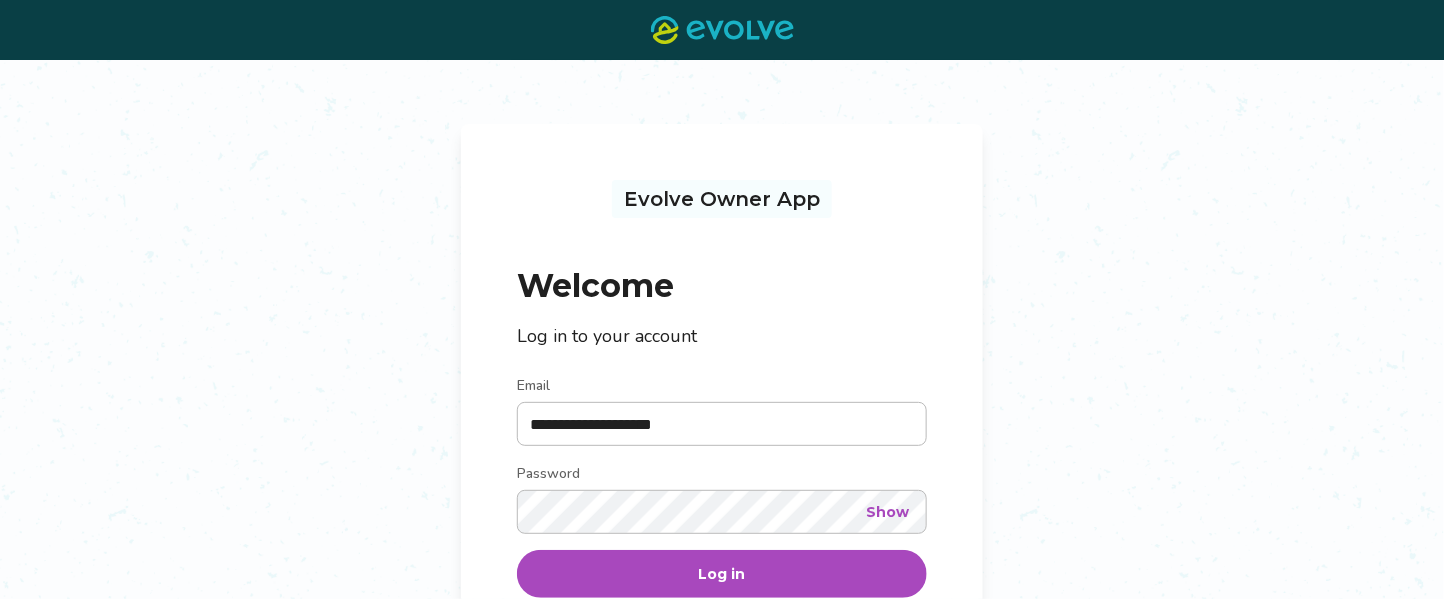 click on "Log in" at bounding box center [722, 574] 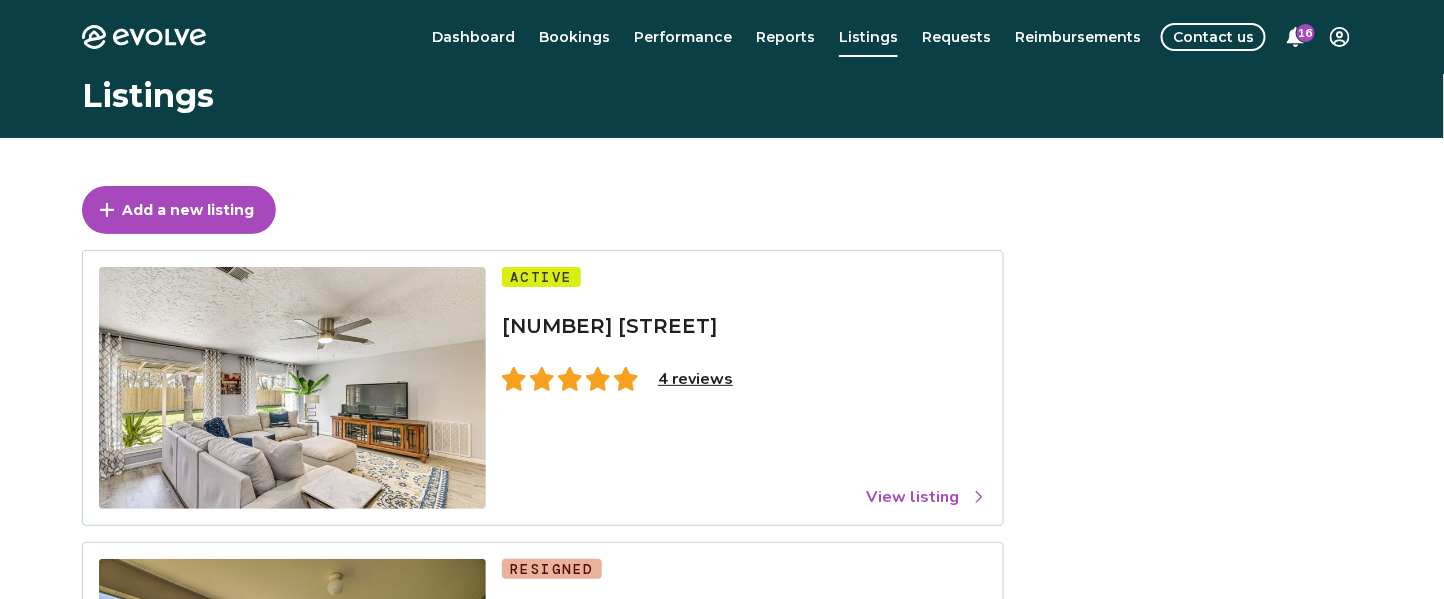 click on "4 reviews" at bounding box center [695, 379] 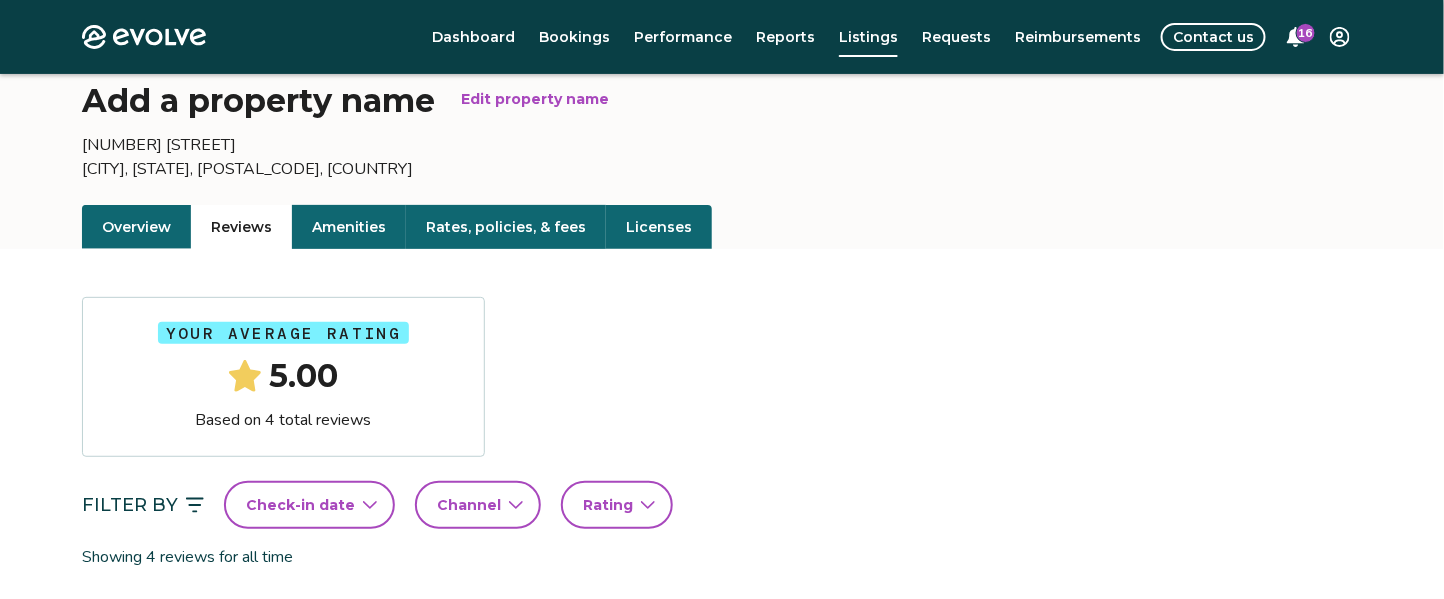 scroll, scrollTop: 112, scrollLeft: 0, axis: vertical 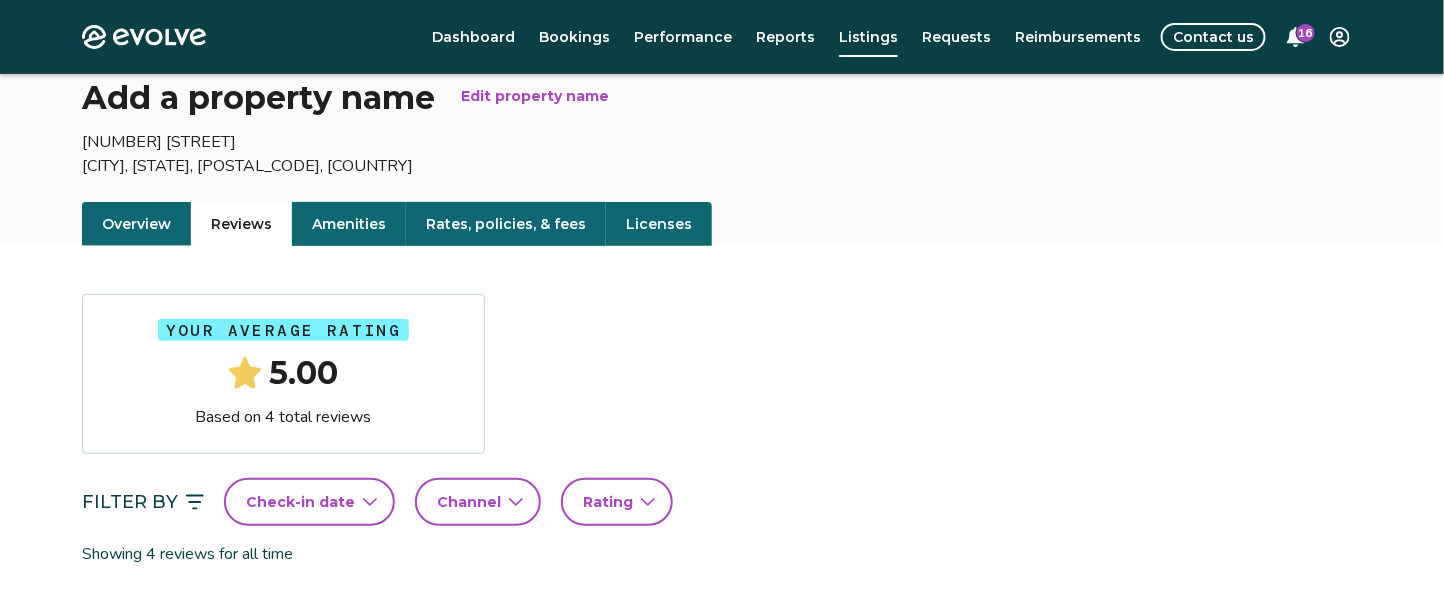 click on "Reviews" at bounding box center [241, 224] 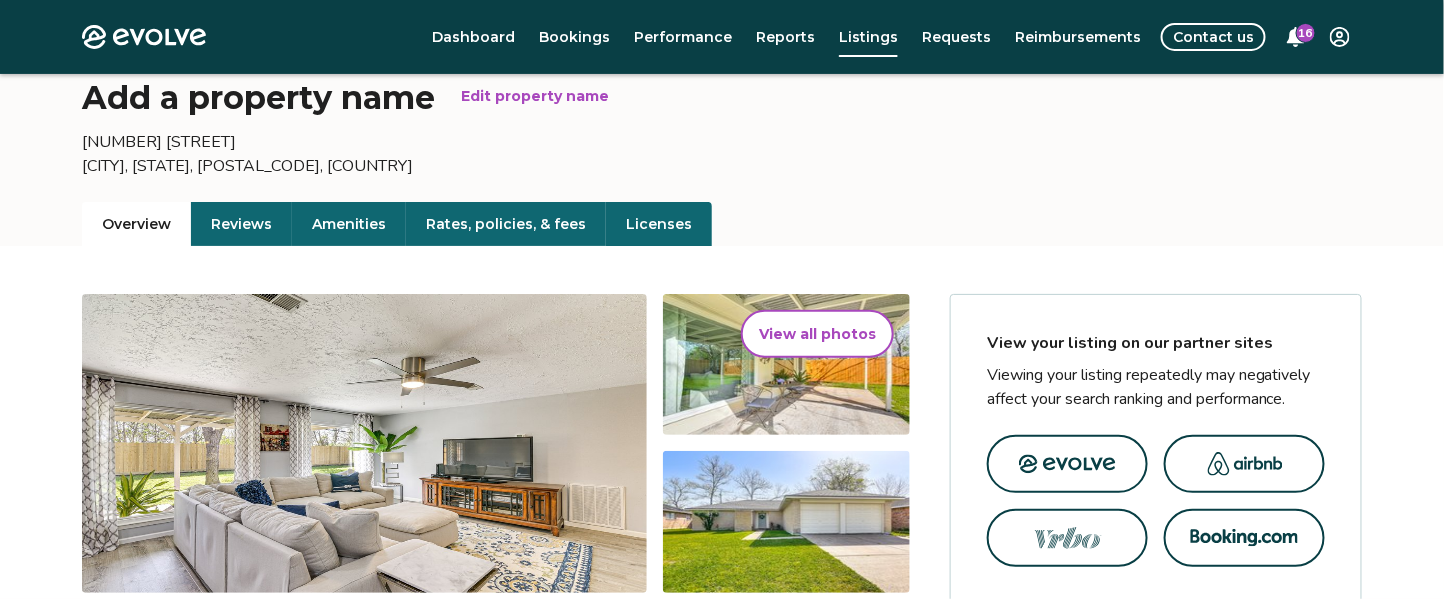 click on "Overview" at bounding box center [136, 224] 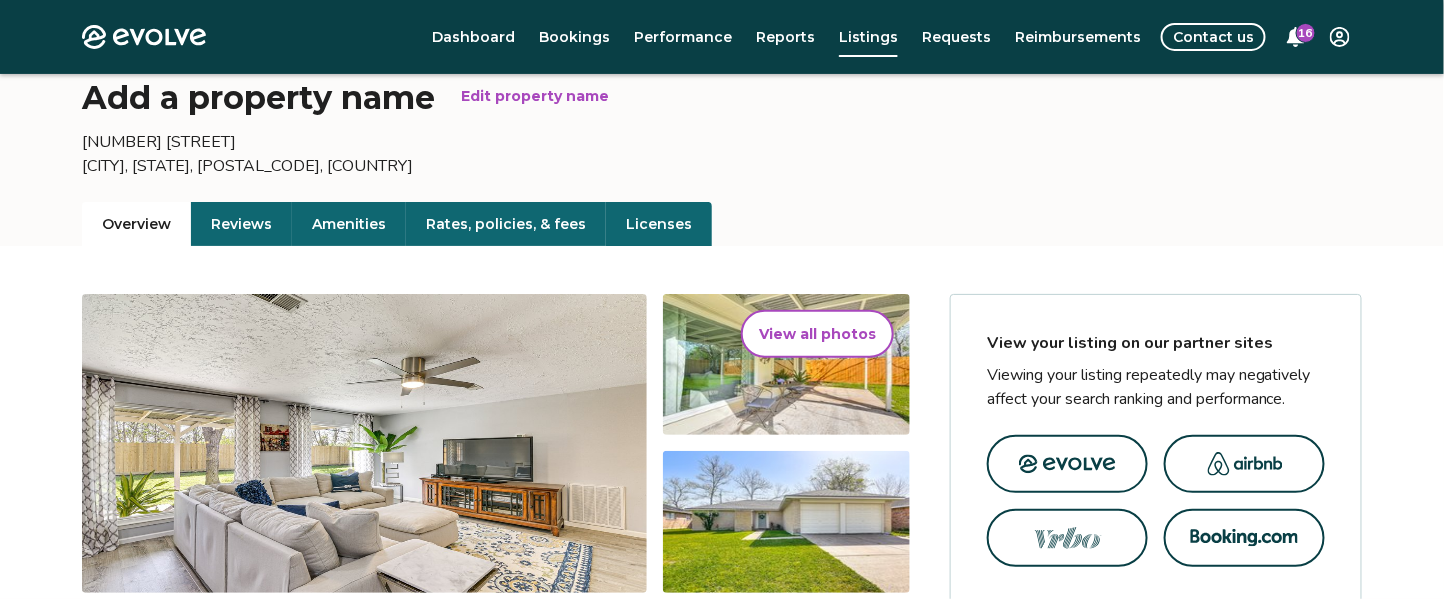 scroll, scrollTop: 0, scrollLeft: 0, axis: both 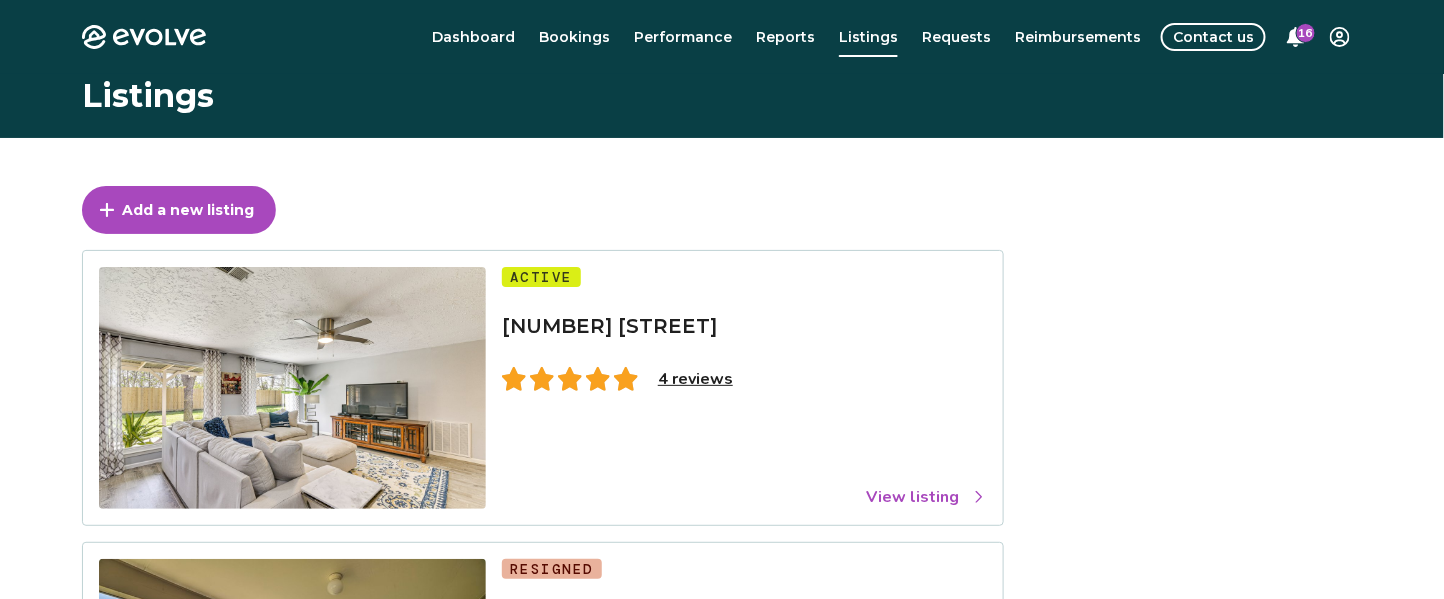 click on "View listing" at bounding box center [926, 497] 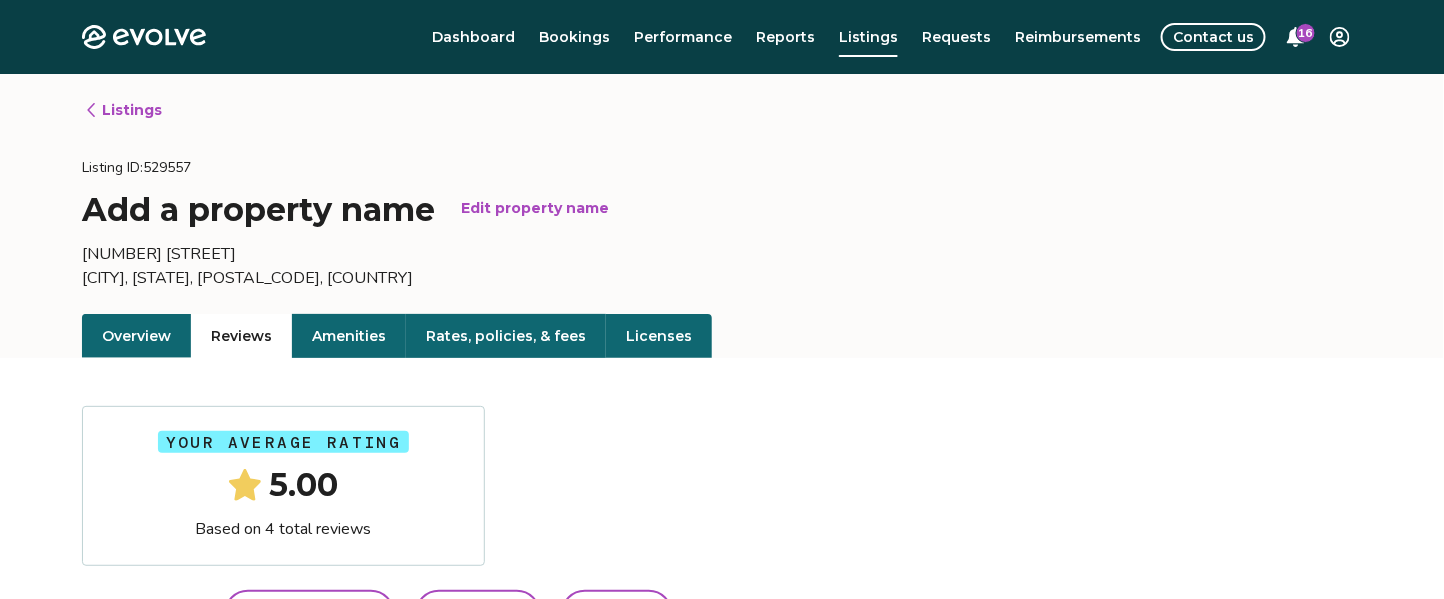 click on "Reviews" at bounding box center [241, 336] 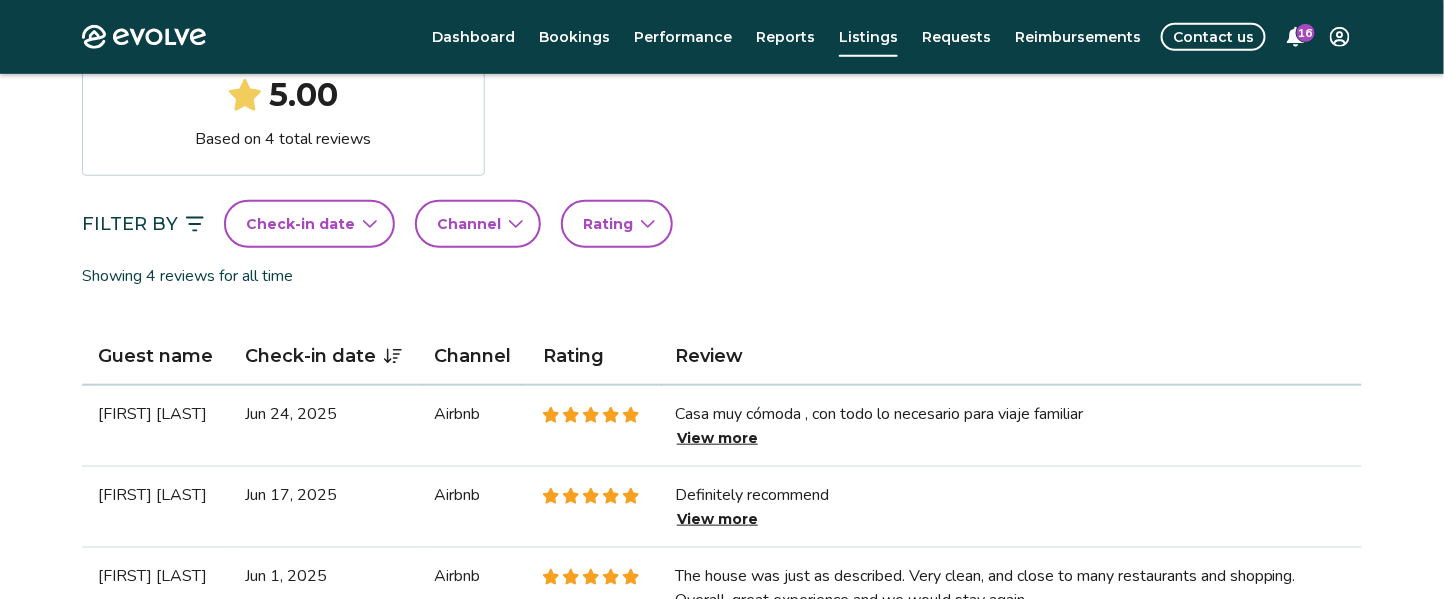 scroll, scrollTop: 419, scrollLeft: 0, axis: vertical 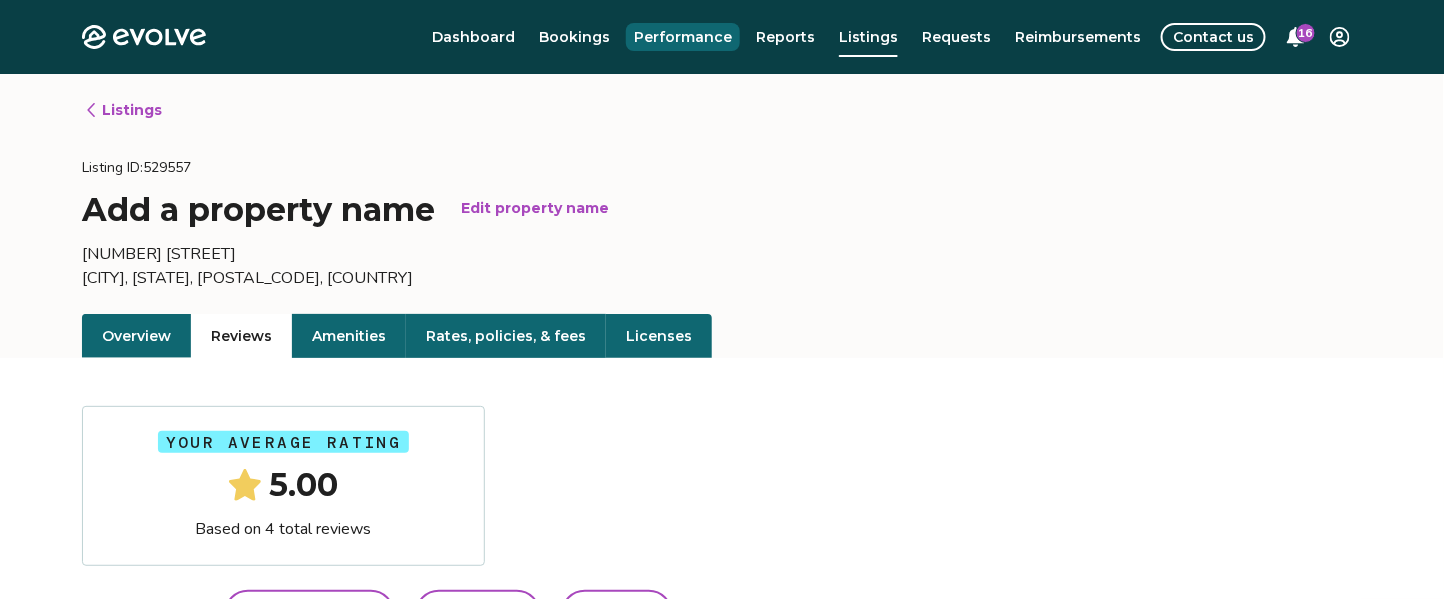 click on "Performance" at bounding box center (683, 37) 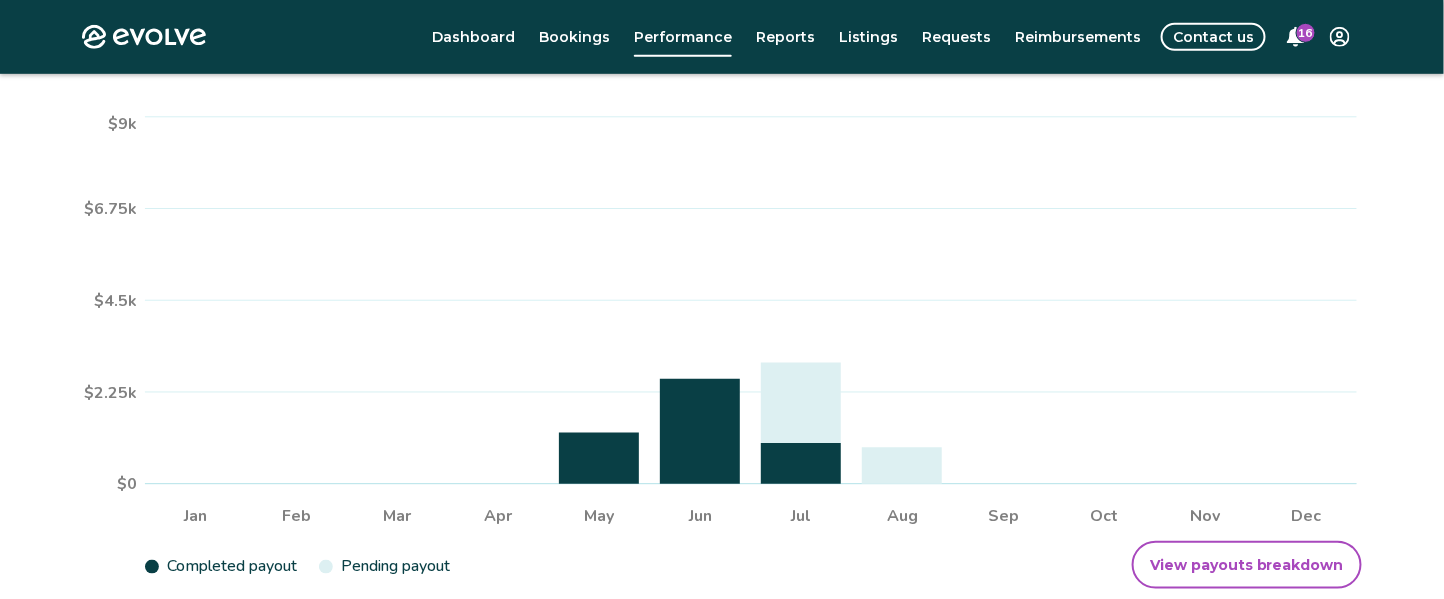 scroll, scrollTop: 399, scrollLeft: 0, axis: vertical 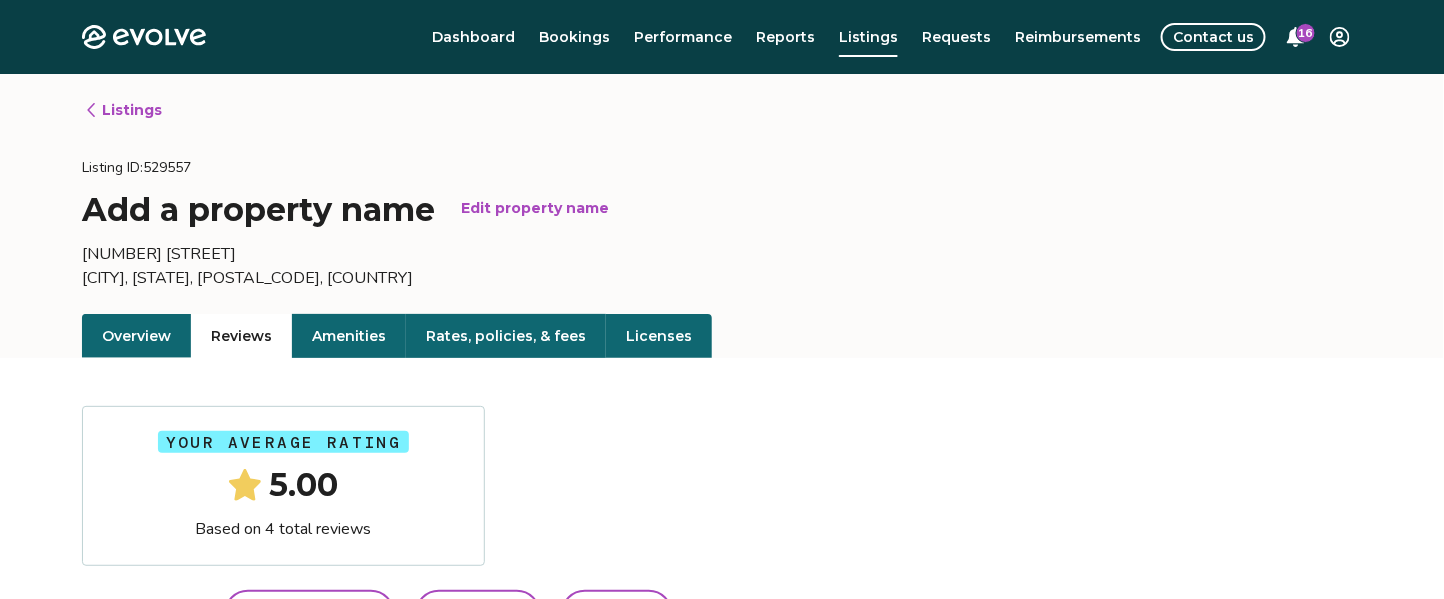 click on "Edit property name" at bounding box center (535, 208) 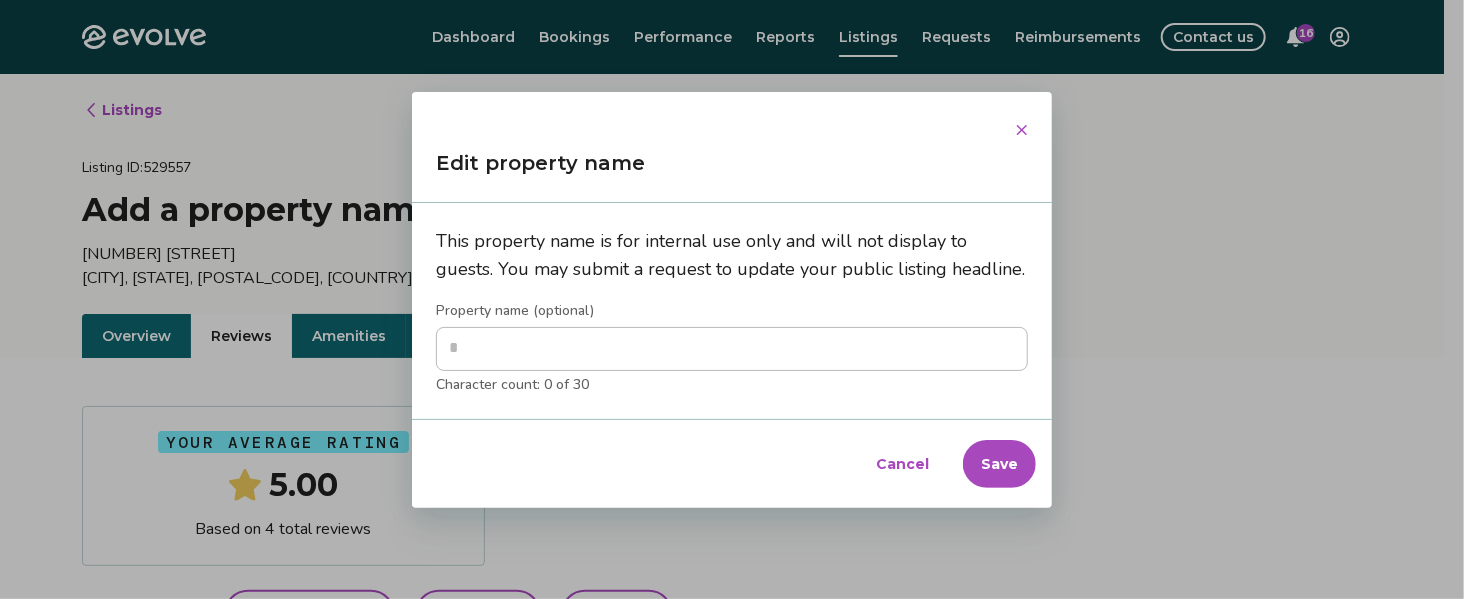 click 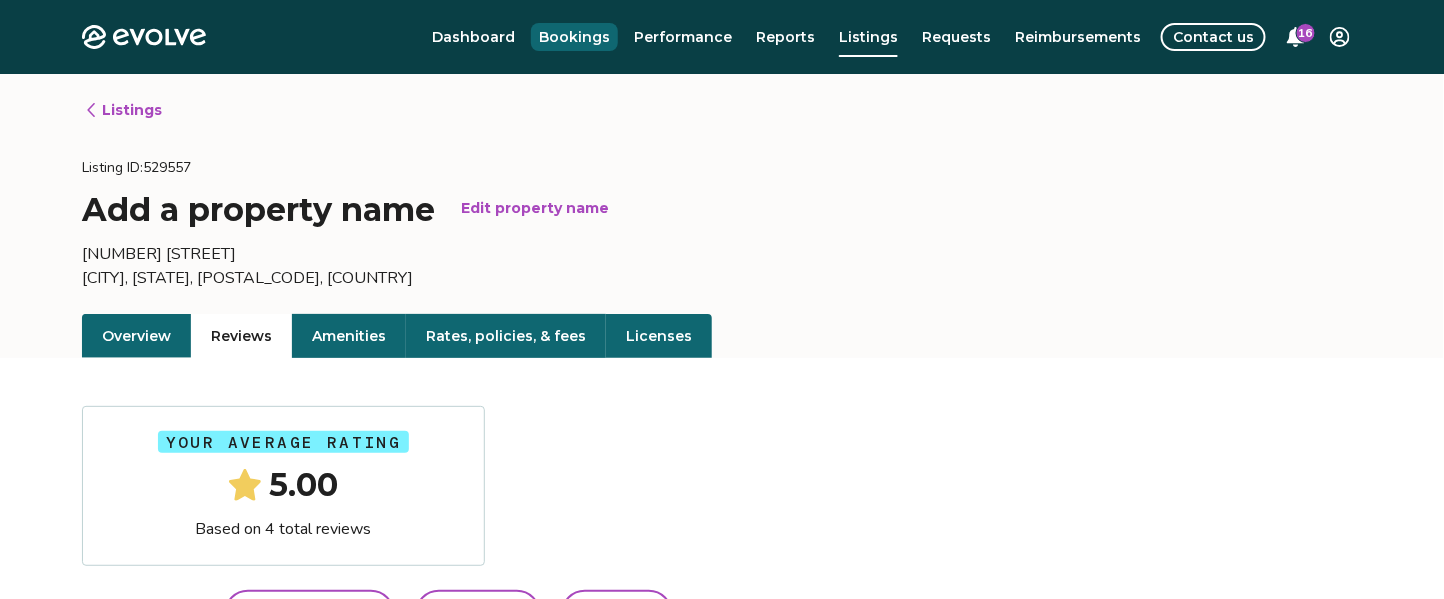 click on "Bookings" at bounding box center (574, 37) 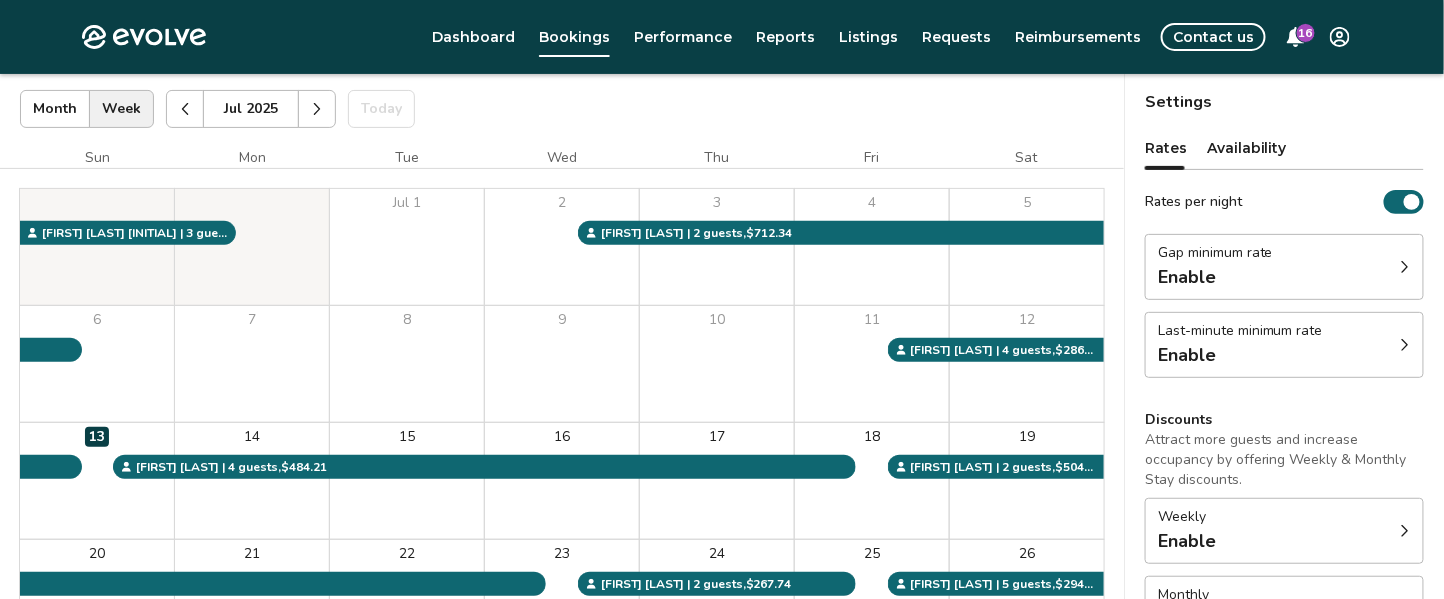 scroll, scrollTop: 117, scrollLeft: 0, axis: vertical 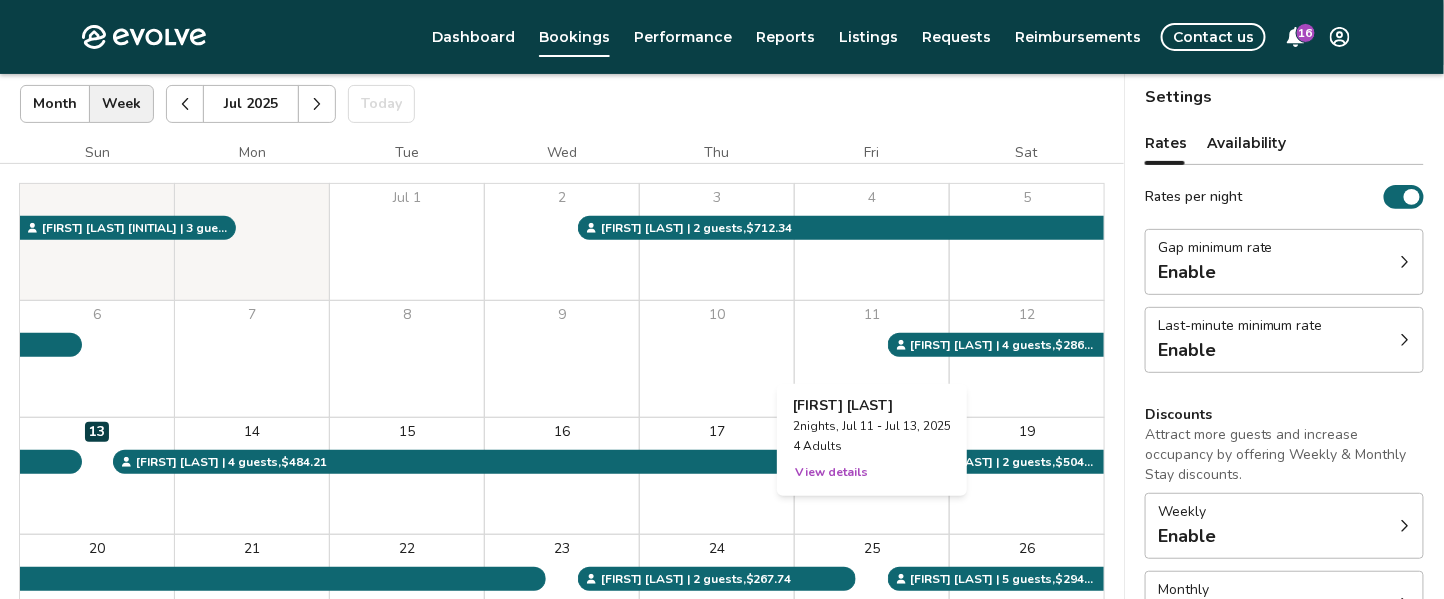 click on "11" at bounding box center (872, 359) 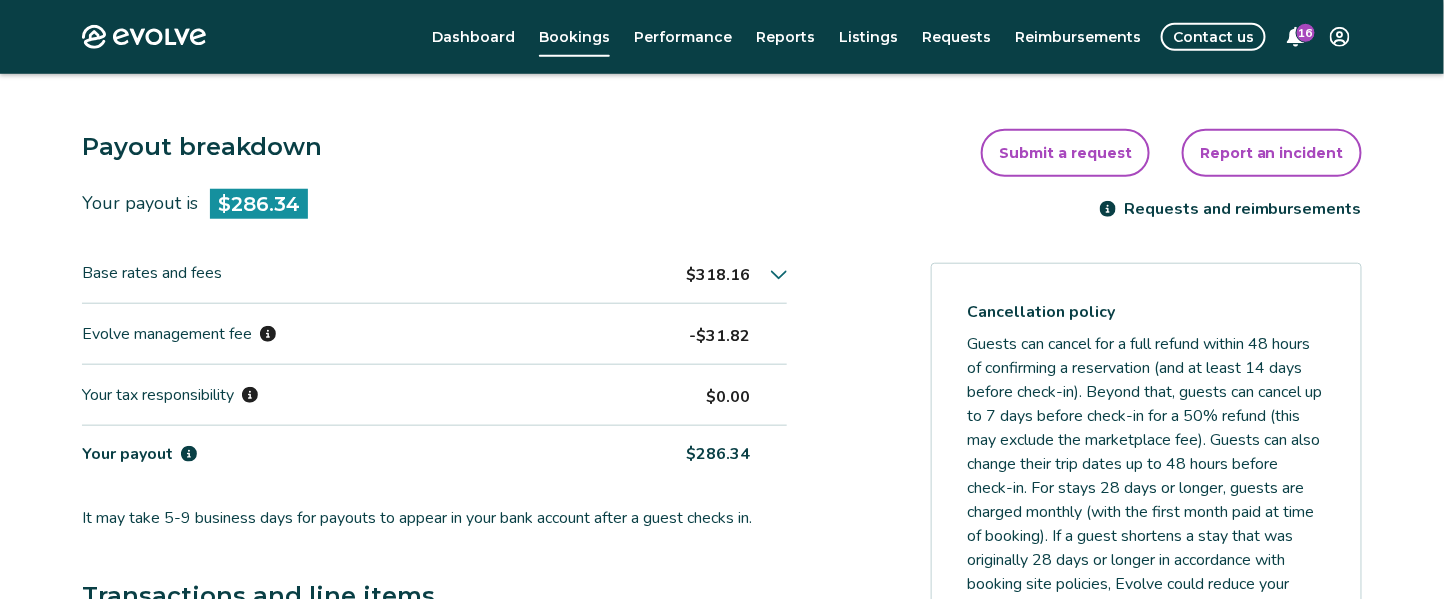 scroll, scrollTop: 491, scrollLeft: 0, axis: vertical 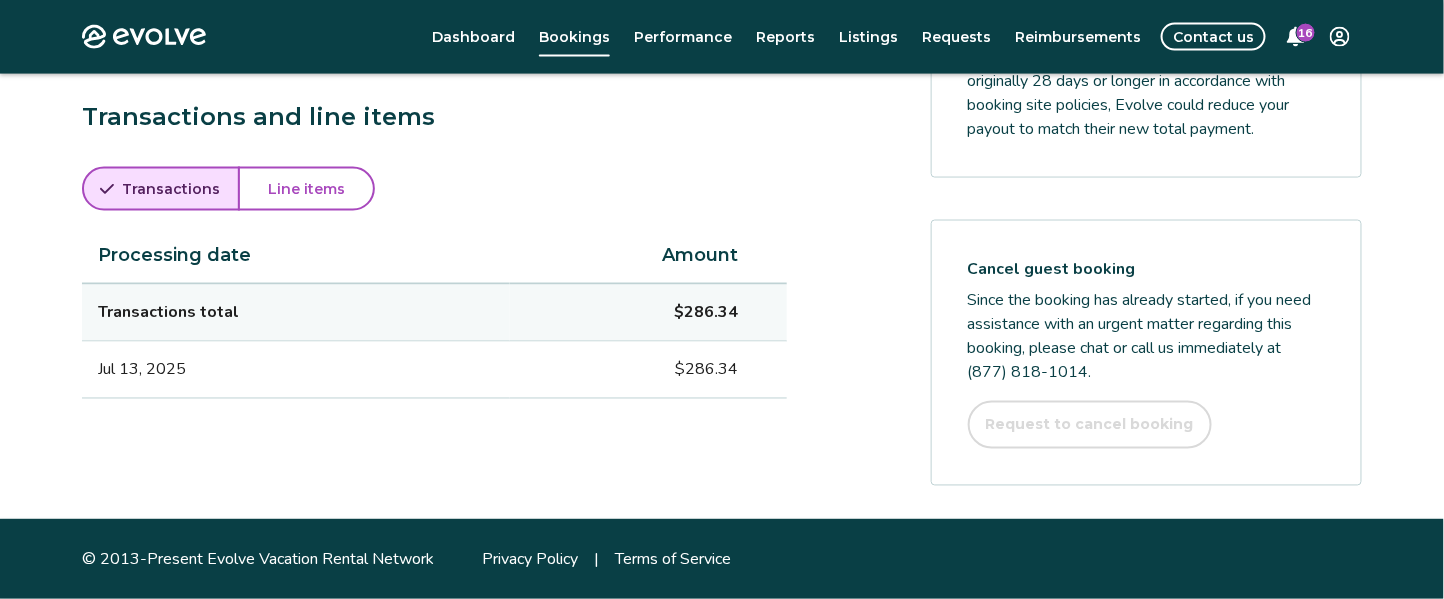 click on "Line items" at bounding box center [306, 189] 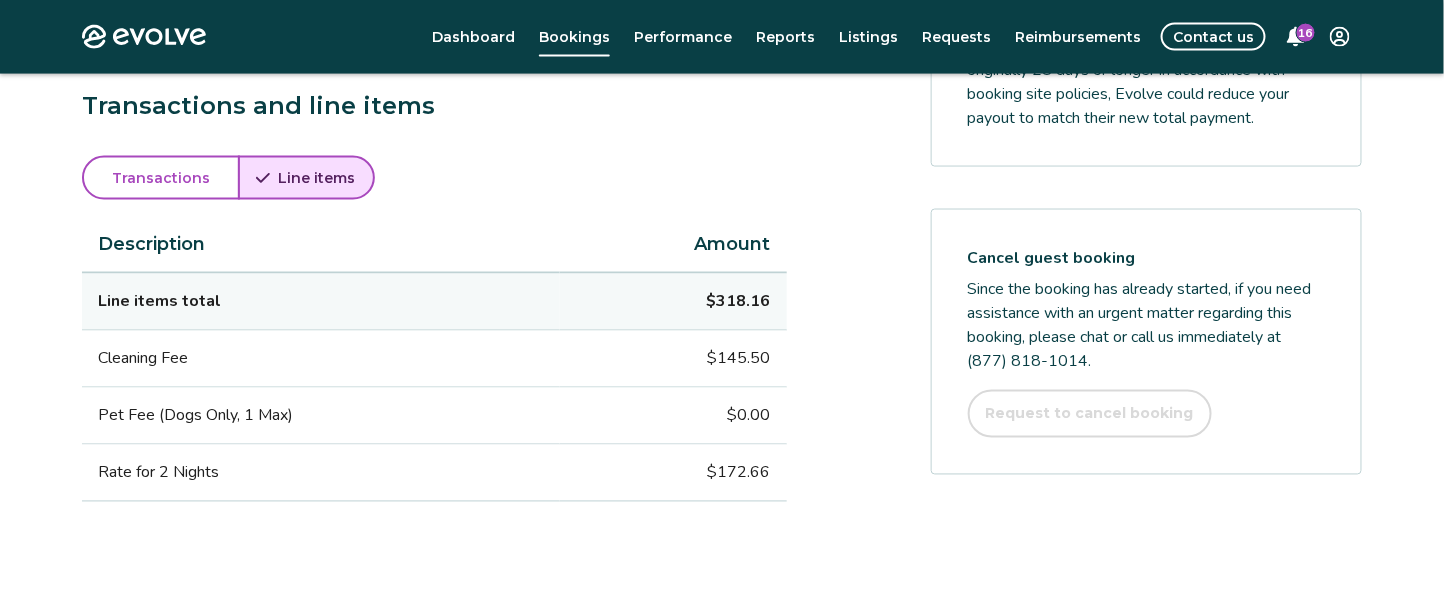 click on "Line items" at bounding box center [316, 178] 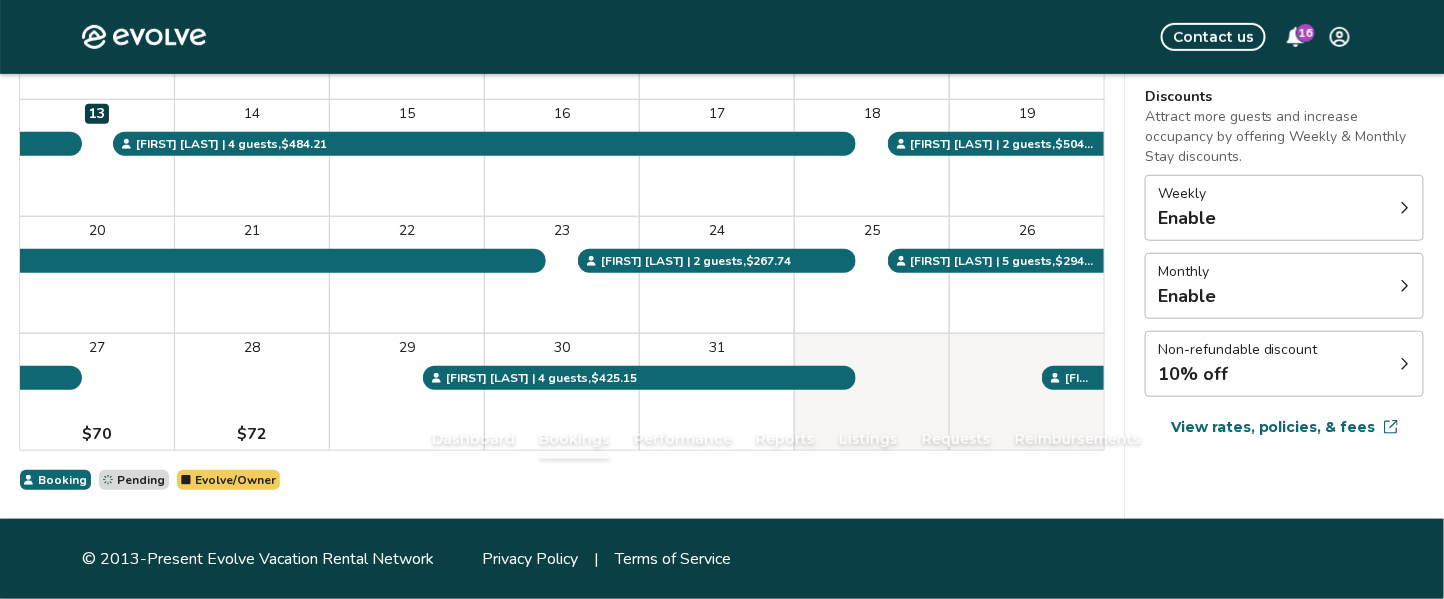 scroll, scrollTop: 117, scrollLeft: 0, axis: vertical 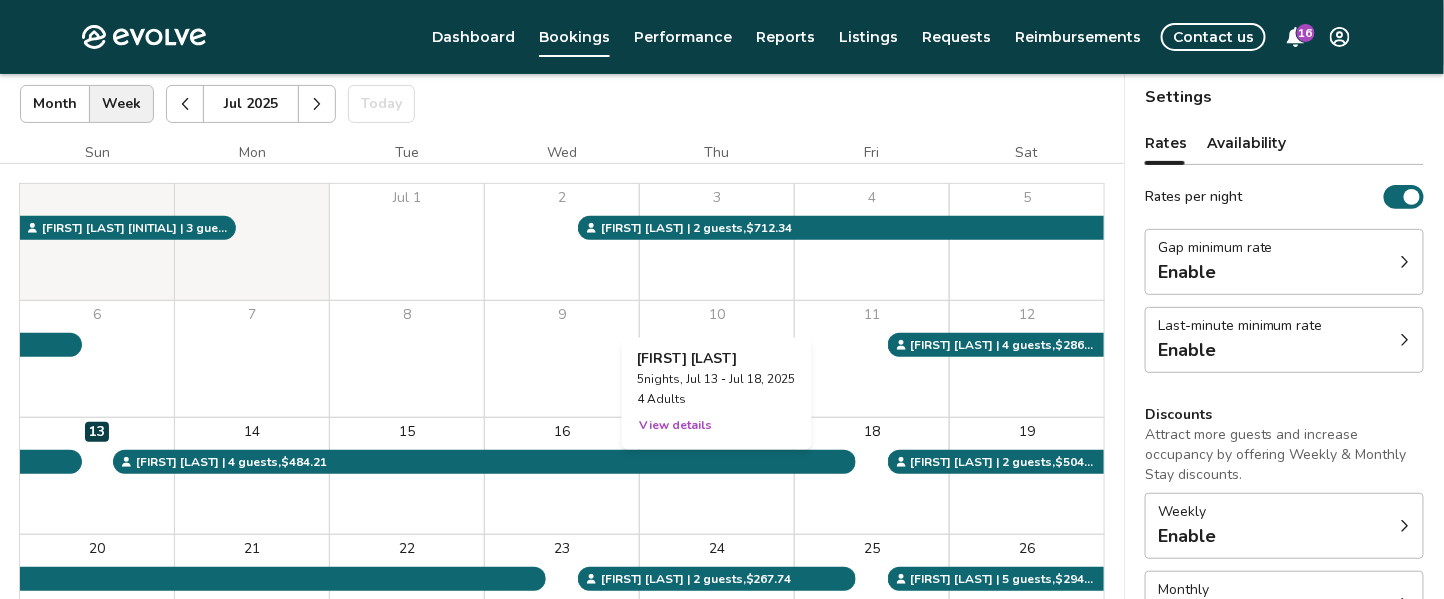 click on "17" at bounding box center (717, 476) 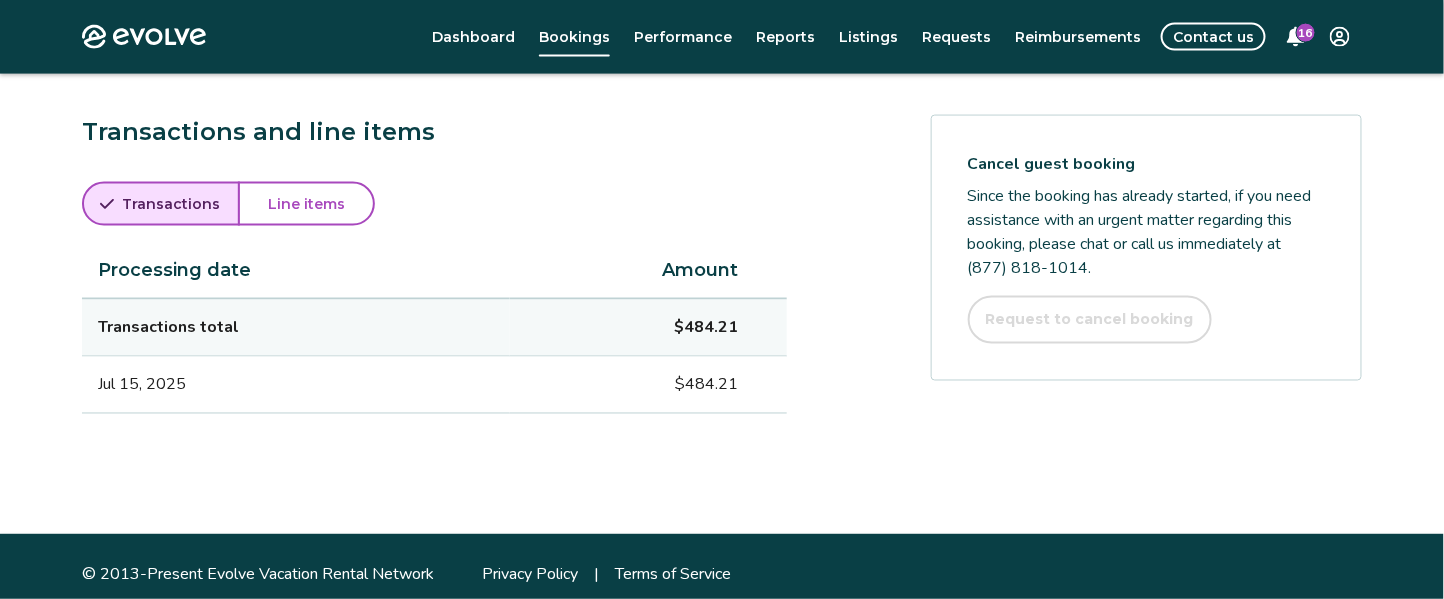 scroll, scrollTop: 960, scrollLeft: 0, axis: vertical 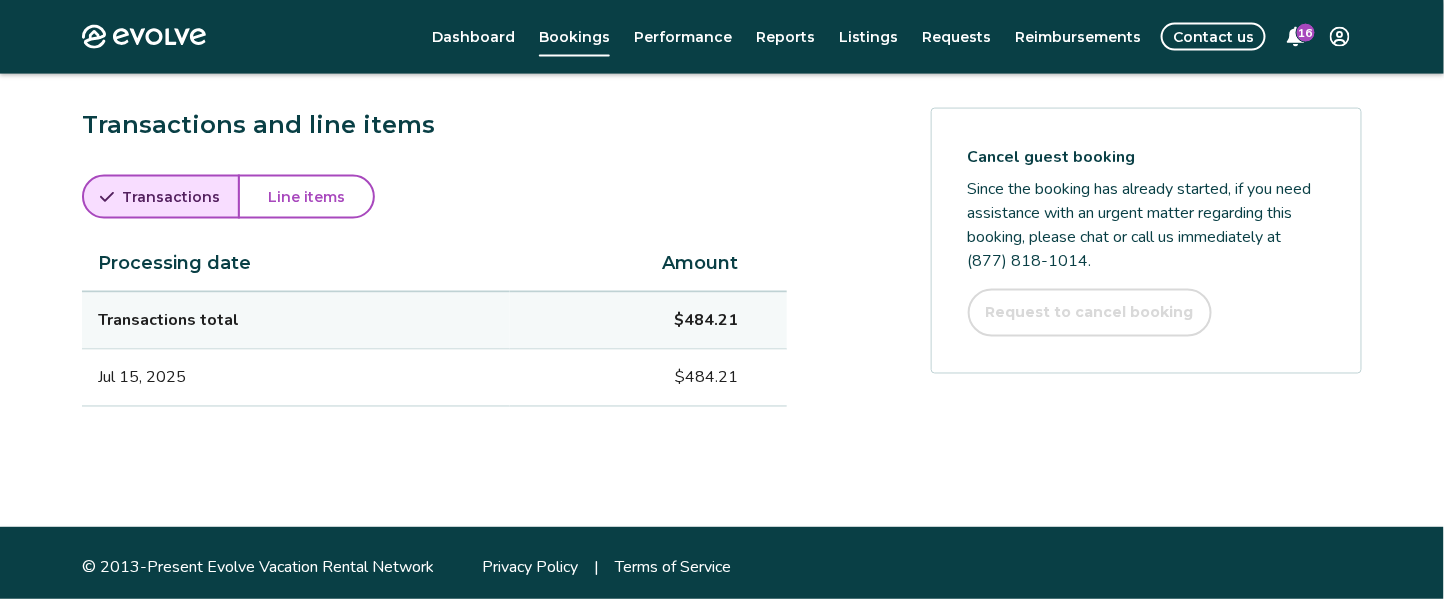 click on "Line items" at bounding box center [306, 197] 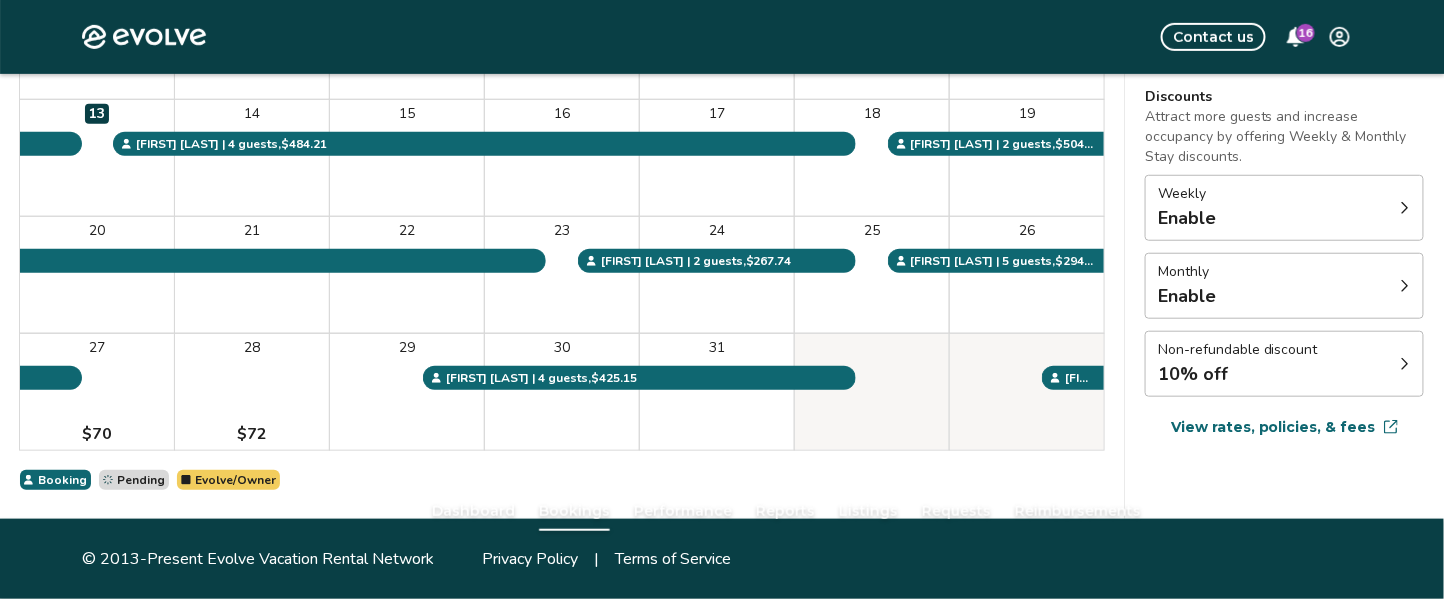 scroll, scrollTop: 117, scrollLeft: 0, axis: vertical 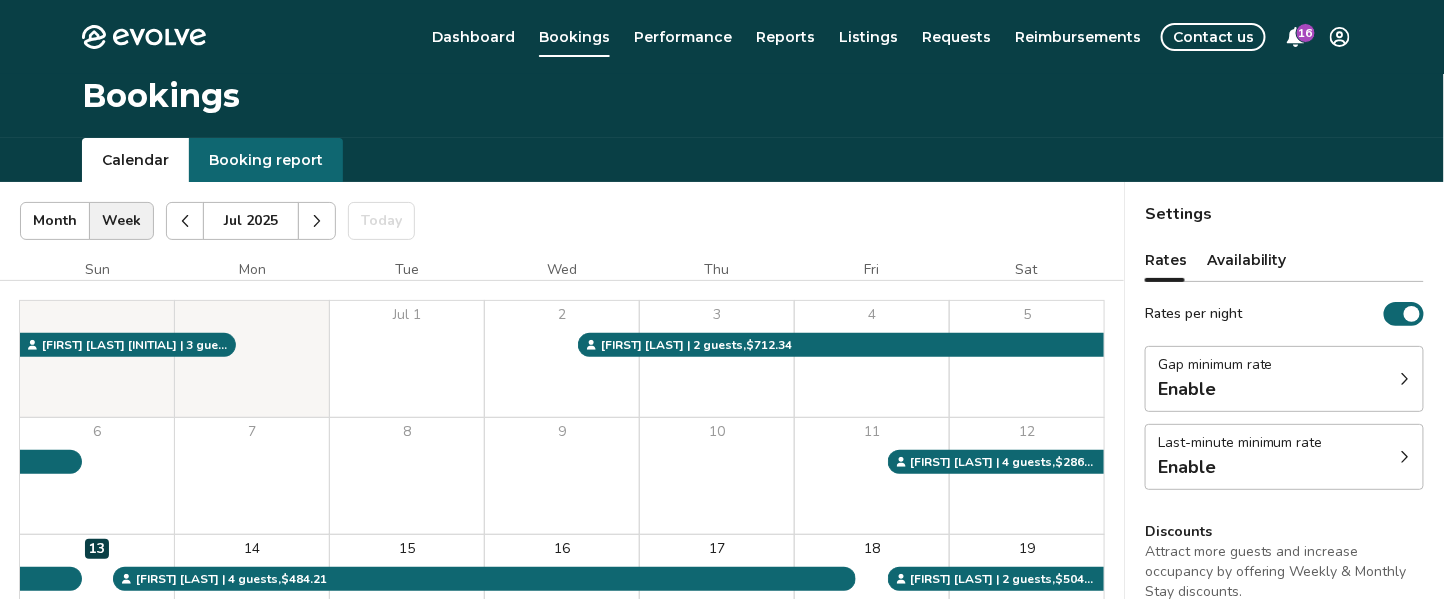 click at bounding box center [317, 221] 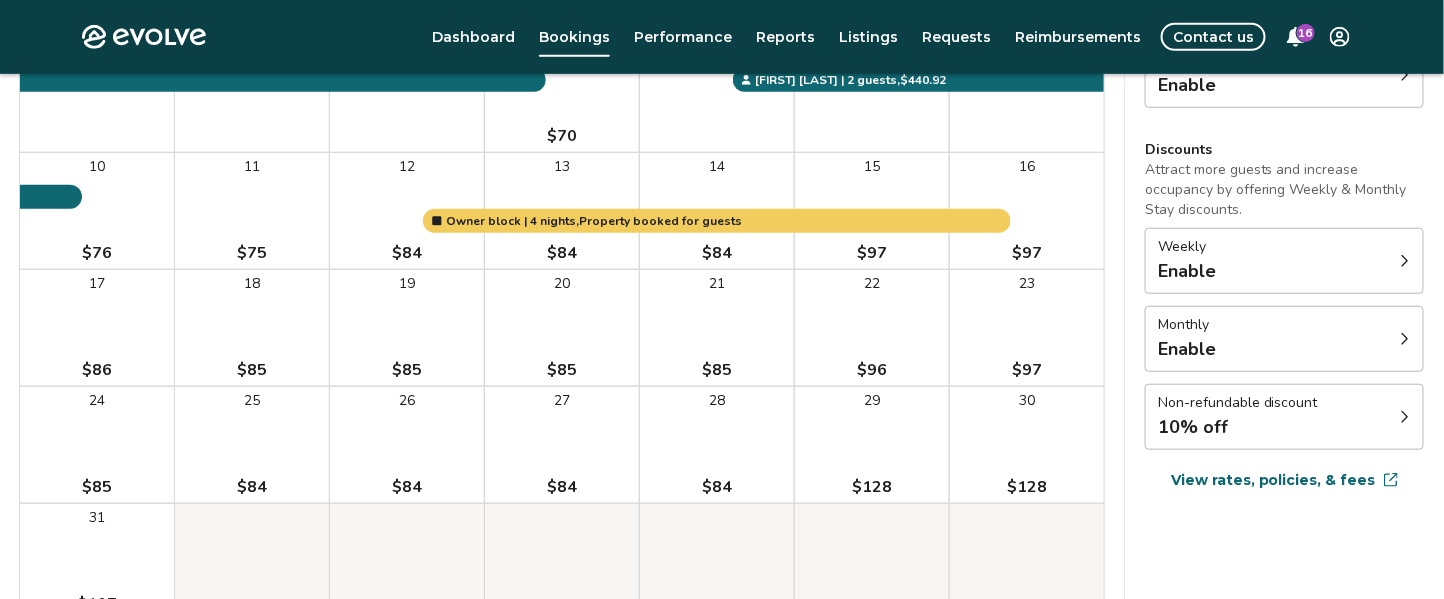 scroll, scrollTop: 393, scrollLeft: 0, axis: vertical 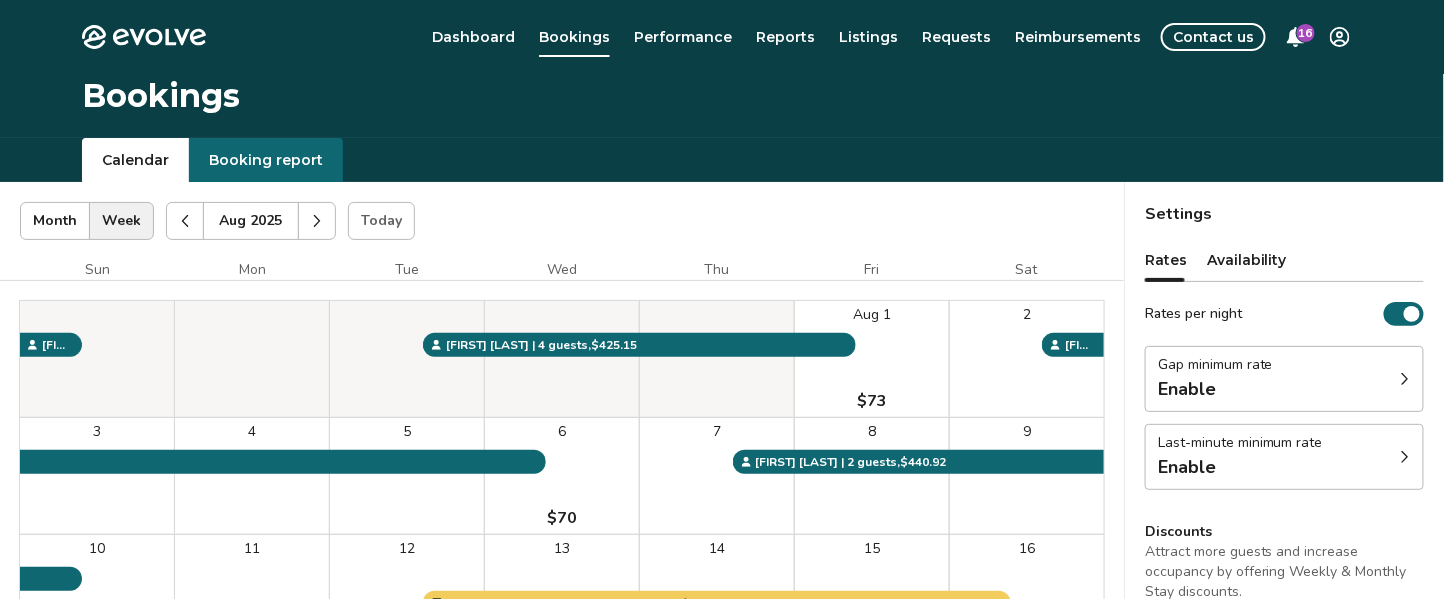 click at bounding box center (317, 221) 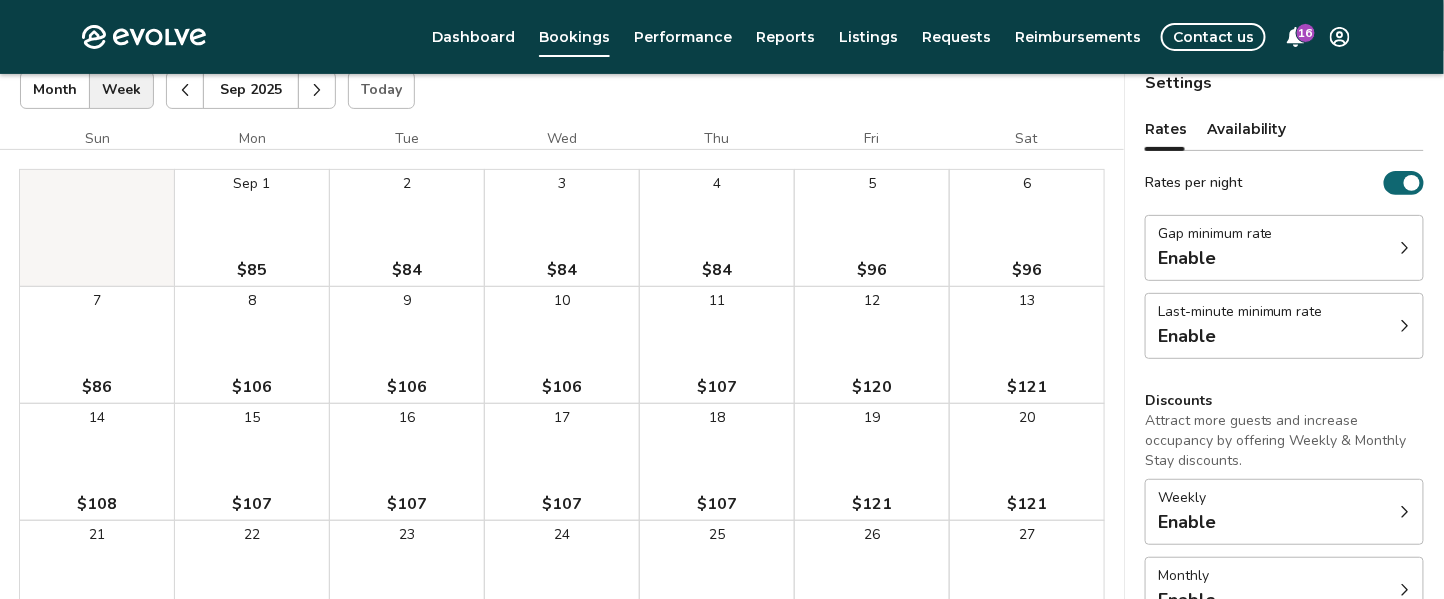 scroll, scrollTop: 127, scrollLeft: 0, axis: vertical 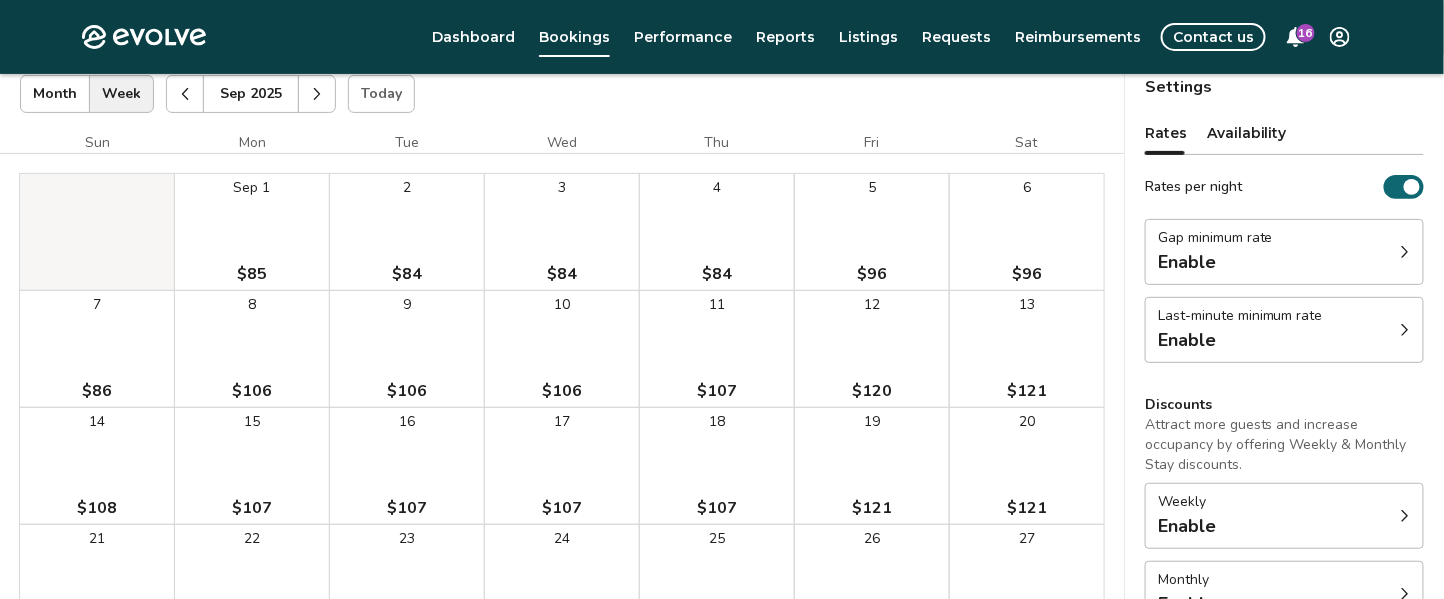 click 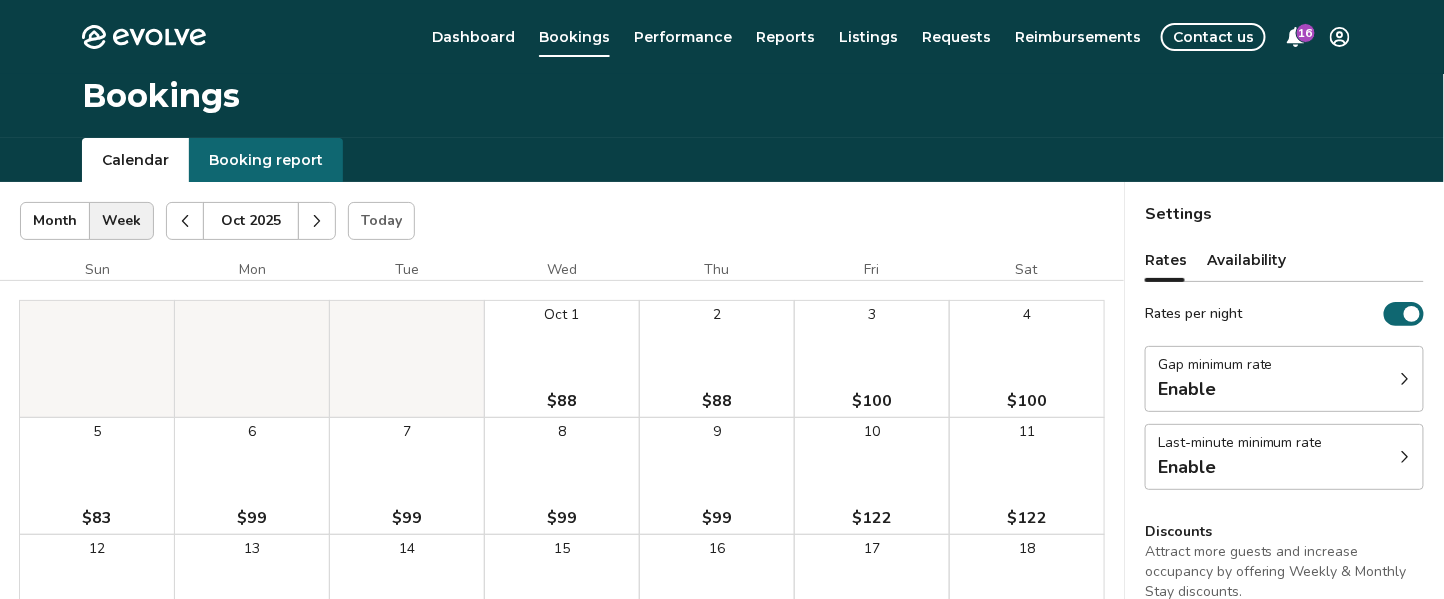 scroll, scrollTop: 127, scrollLeft: 0, axis: vertical 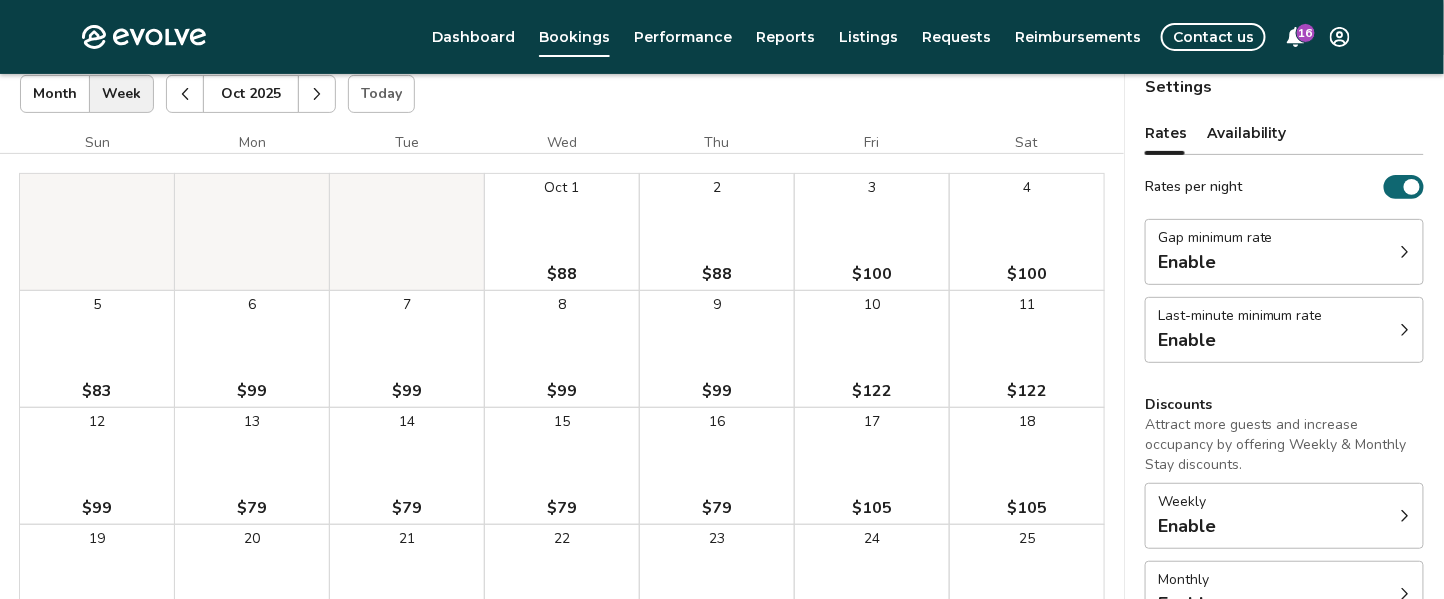 click at bounding box center (317, 94) 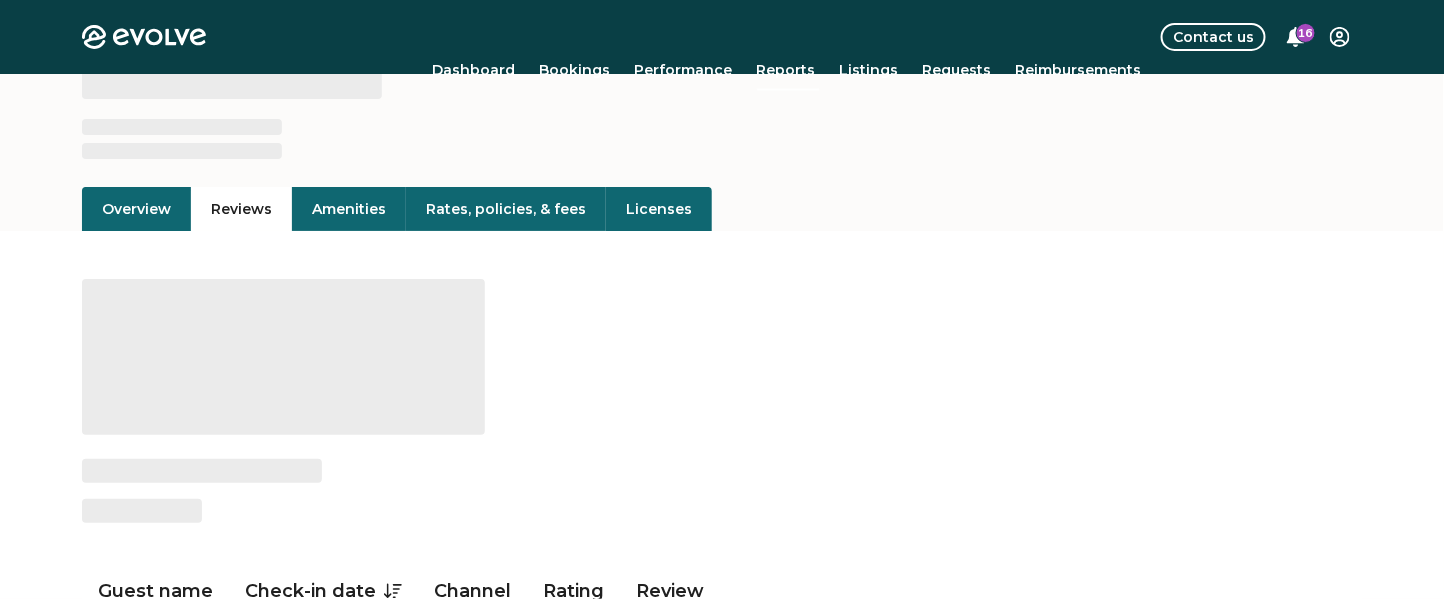 scroll, scrollTop: 0, scrollLeft: 0, axis: both 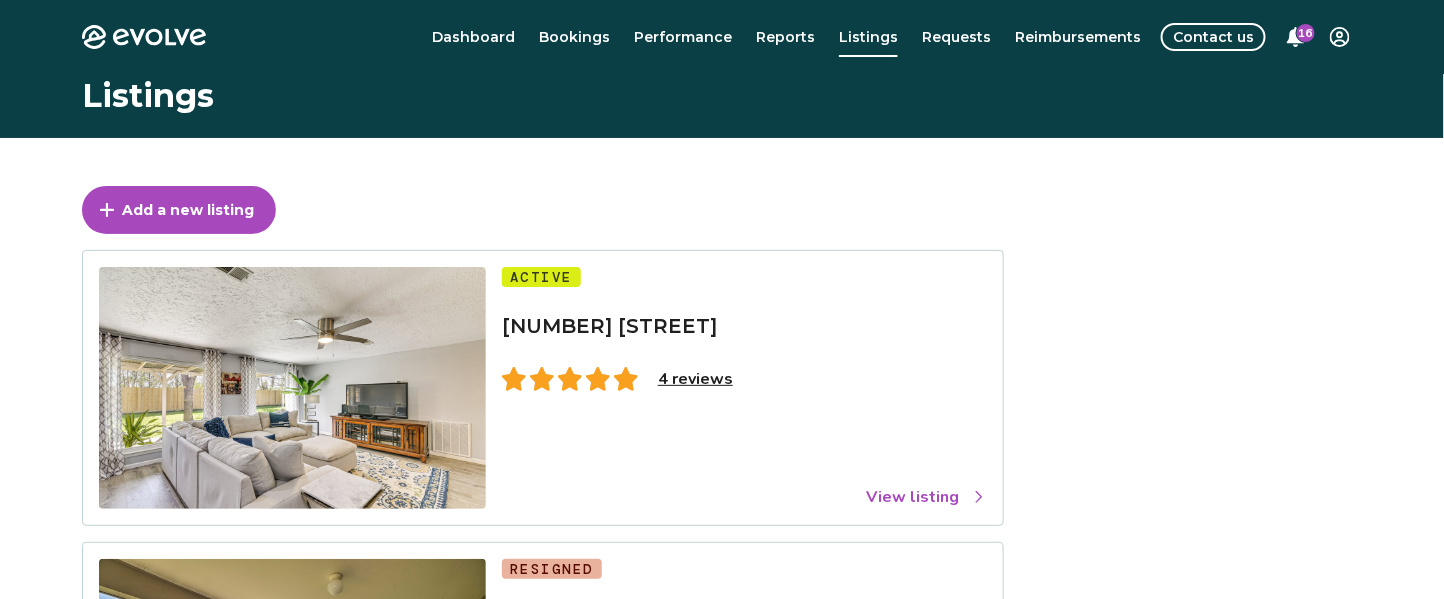 click at bounding box center (292, 388) 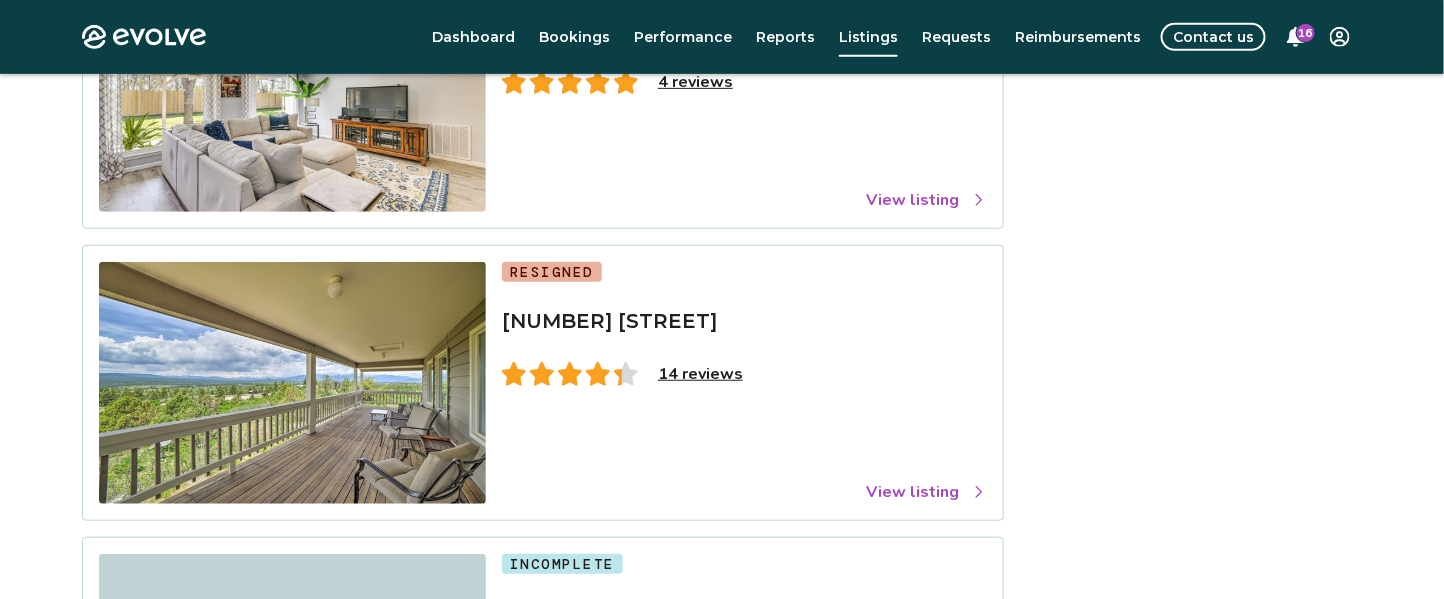 scroll, scrollTop: 303, scrollLeft: 0, axis: vertical 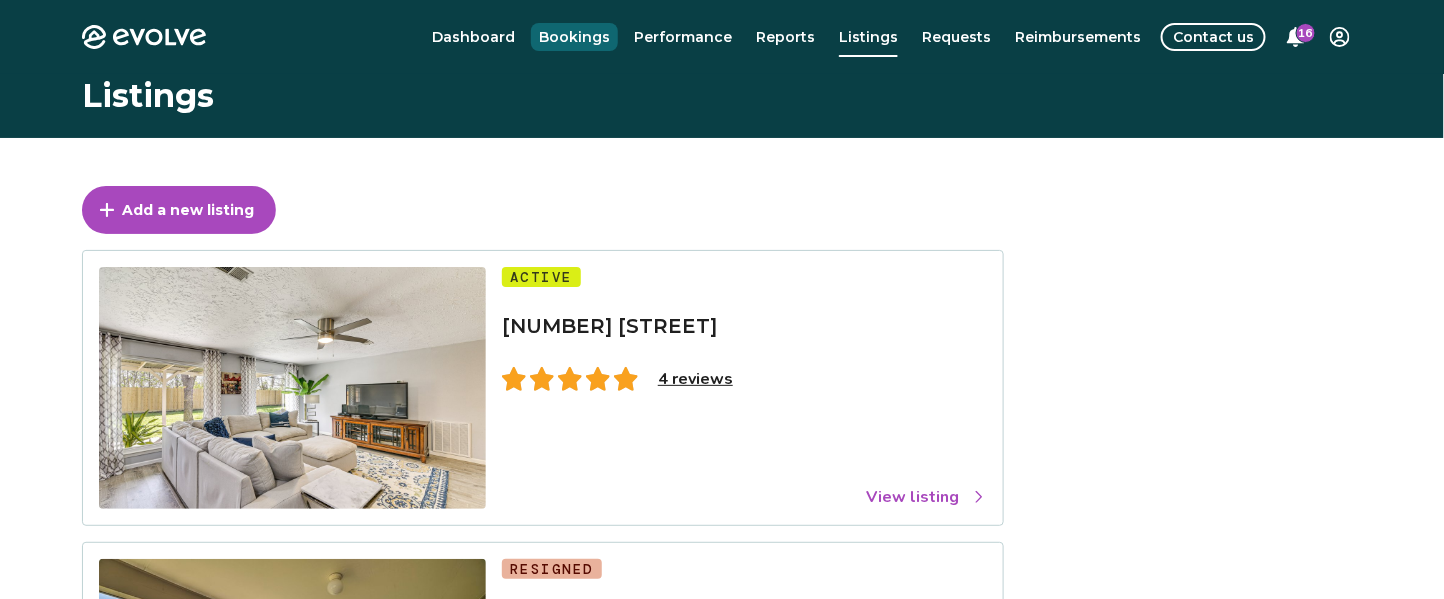 click on "Bookings" at bounding box center [574, 37] 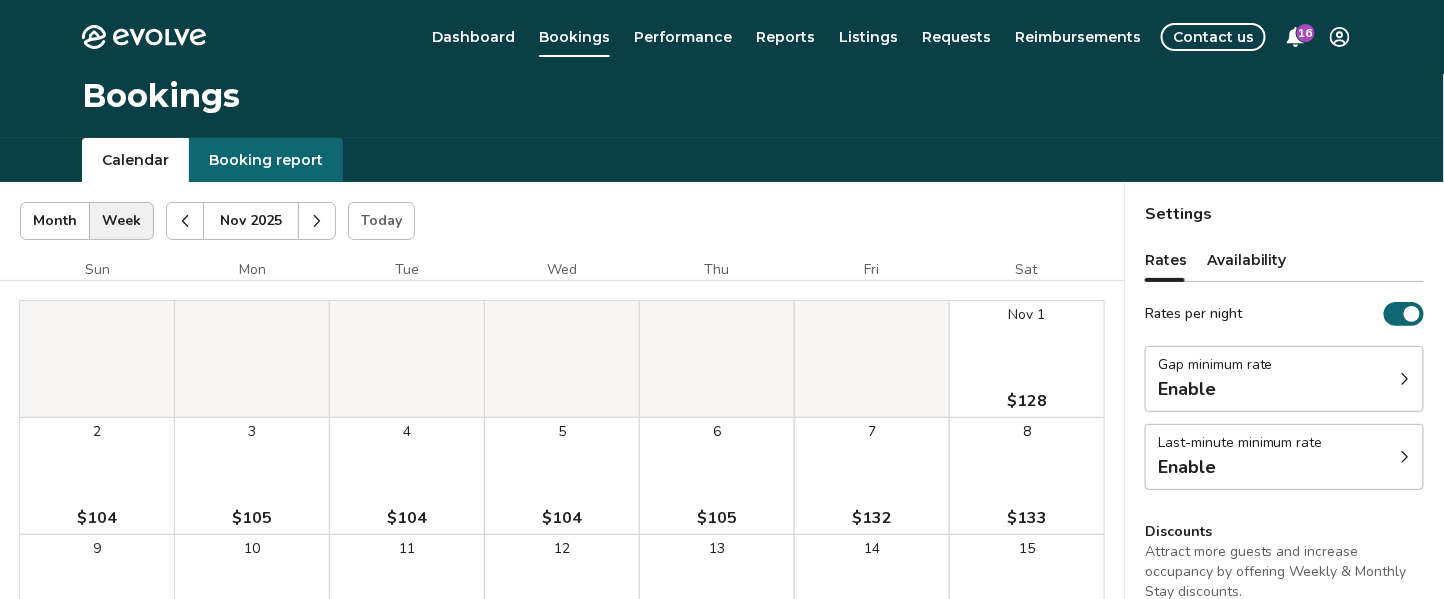 click 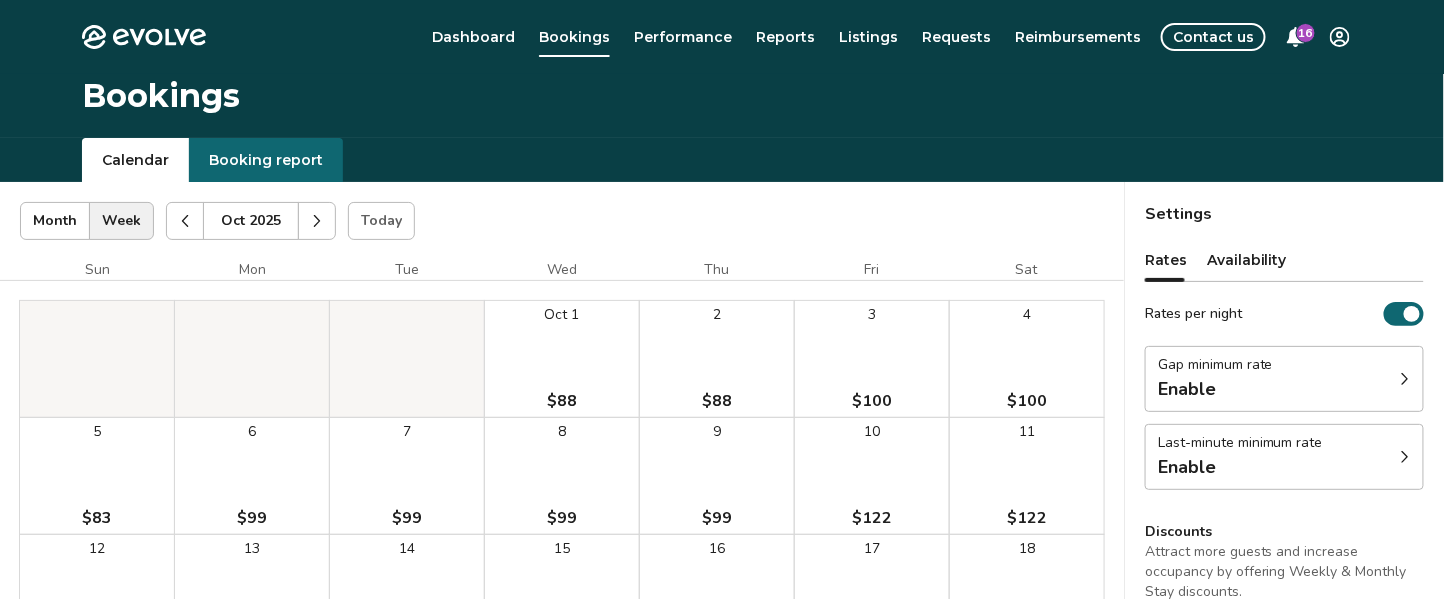 click 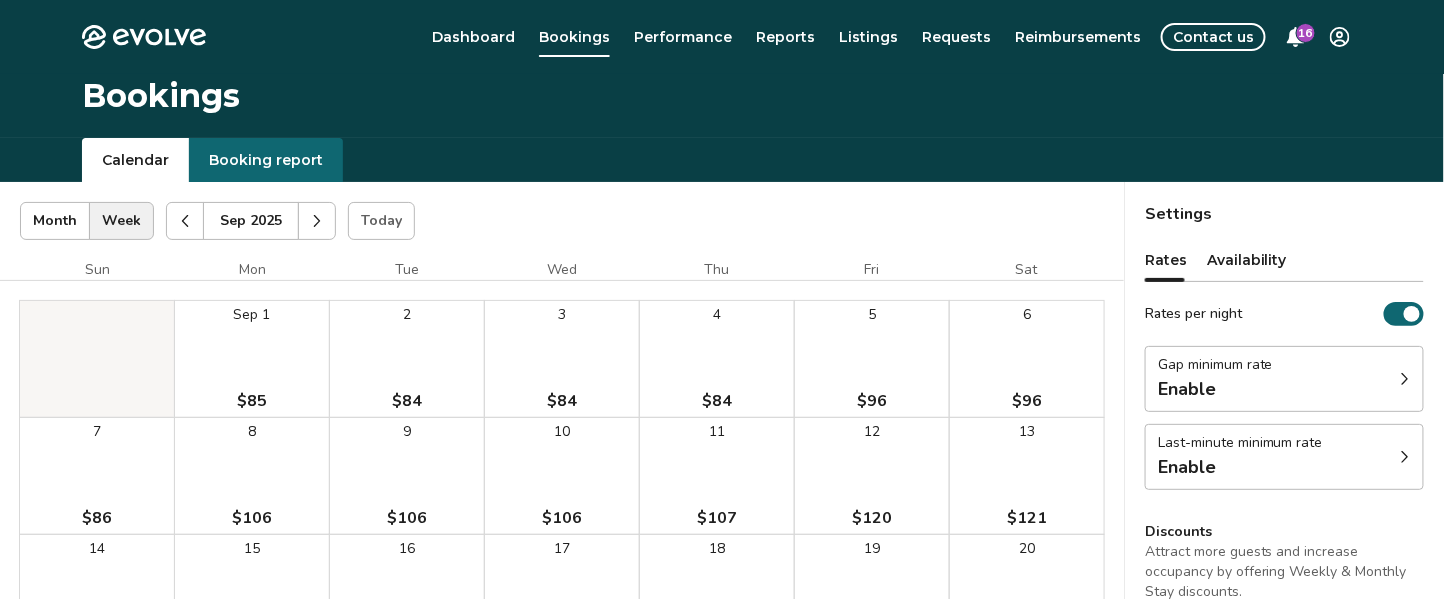 click 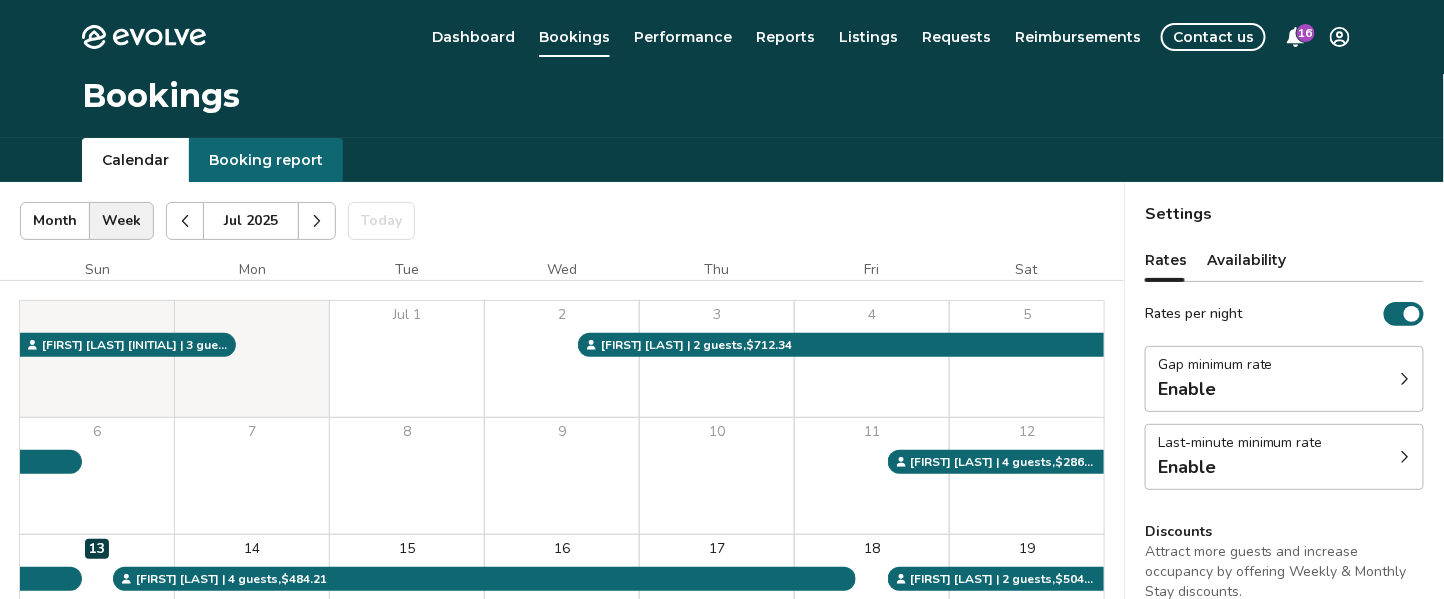 click 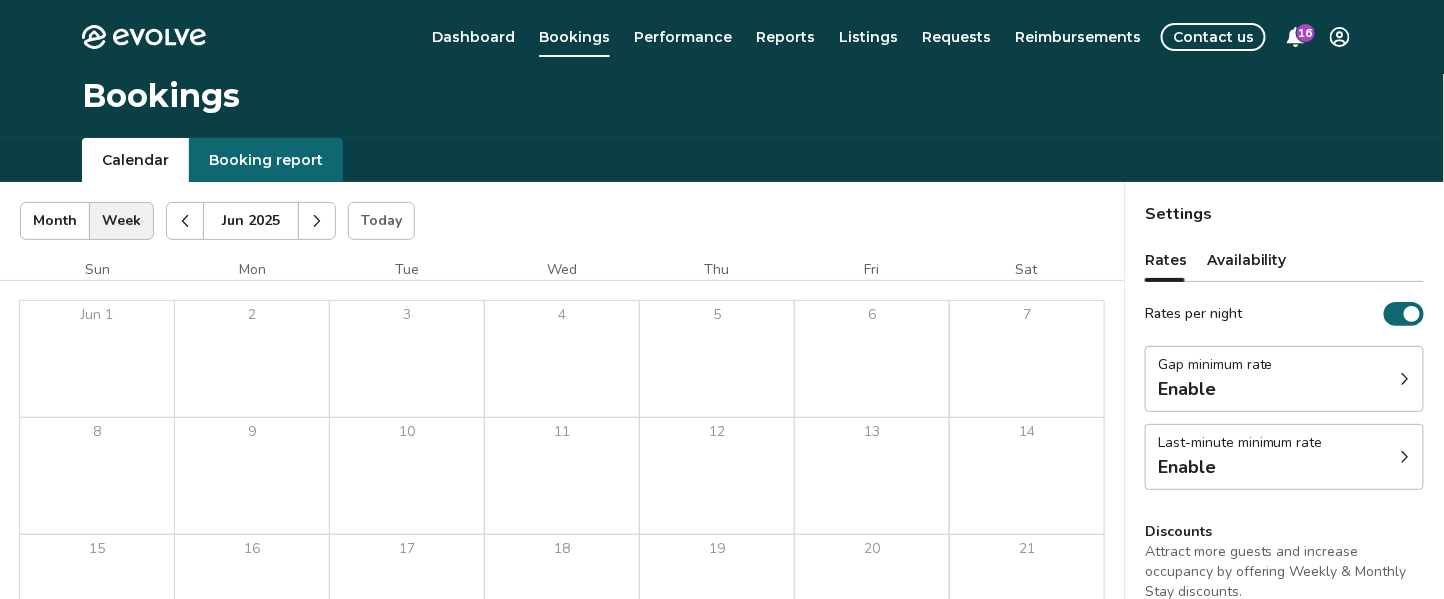 click 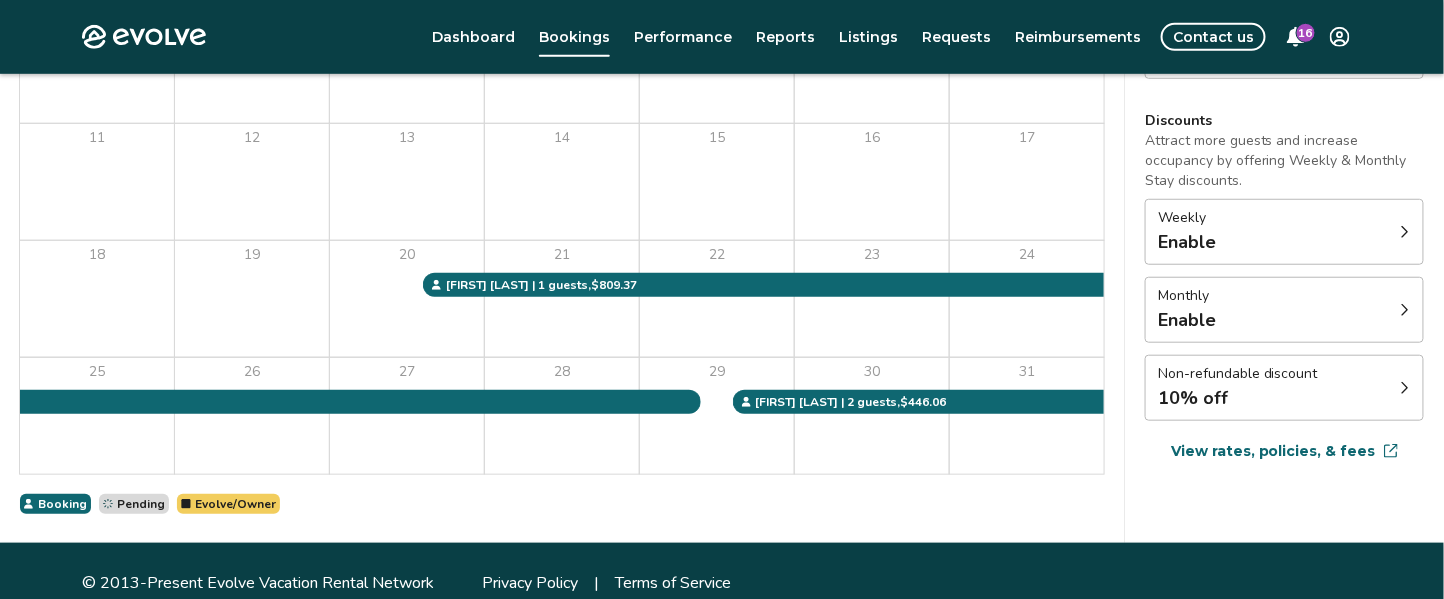 scroll, scrollTop: 412, scrollLeft: 0, axis: vertical 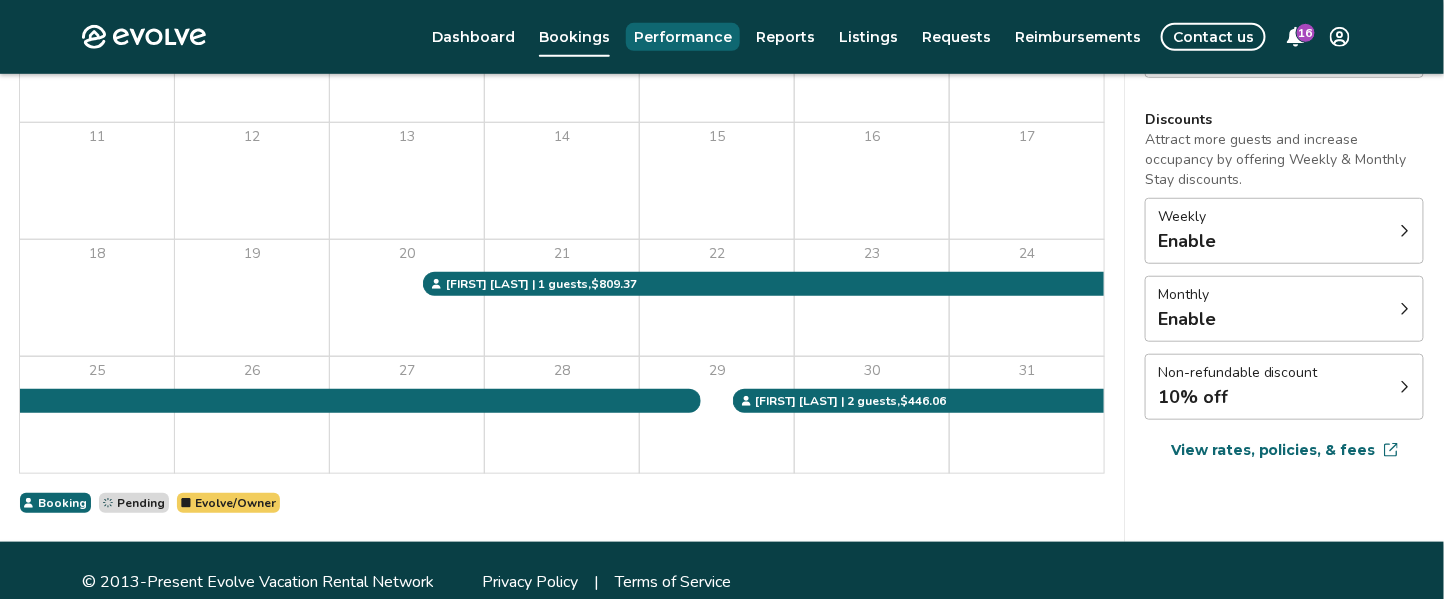 click on "Performance" at bounding box center (683, 37) 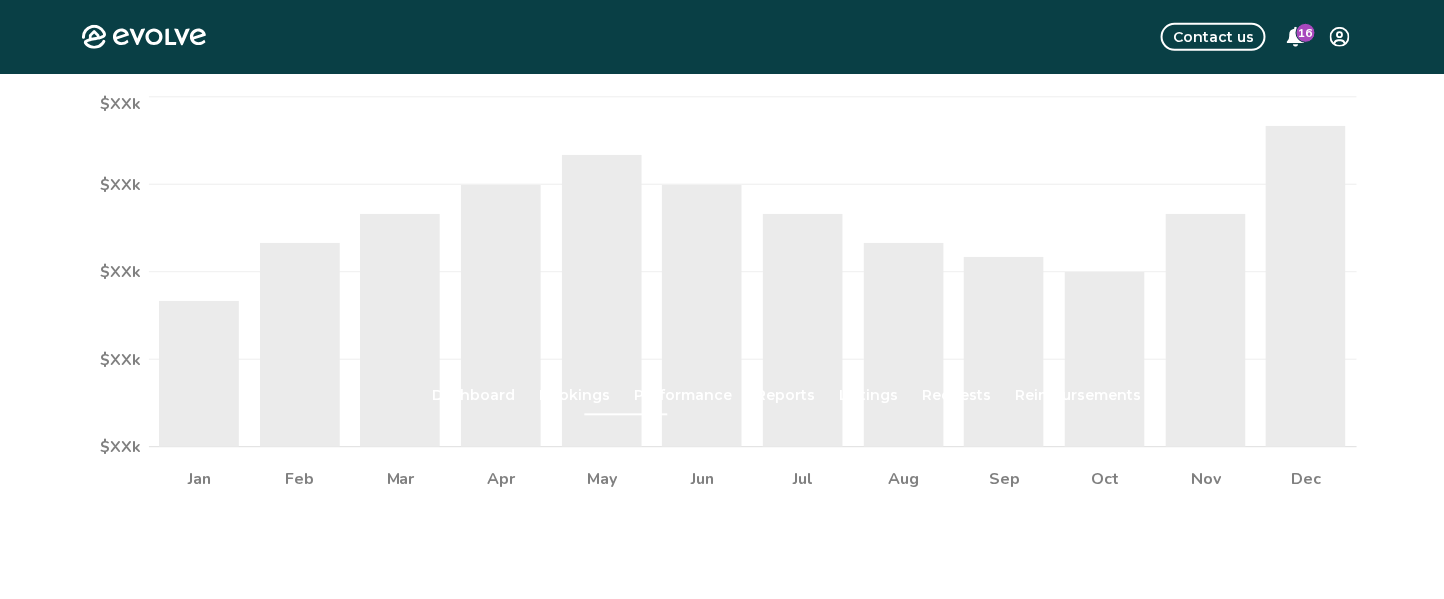 scroll, scrollTop: 0, scrollLeft: 0, axis: both 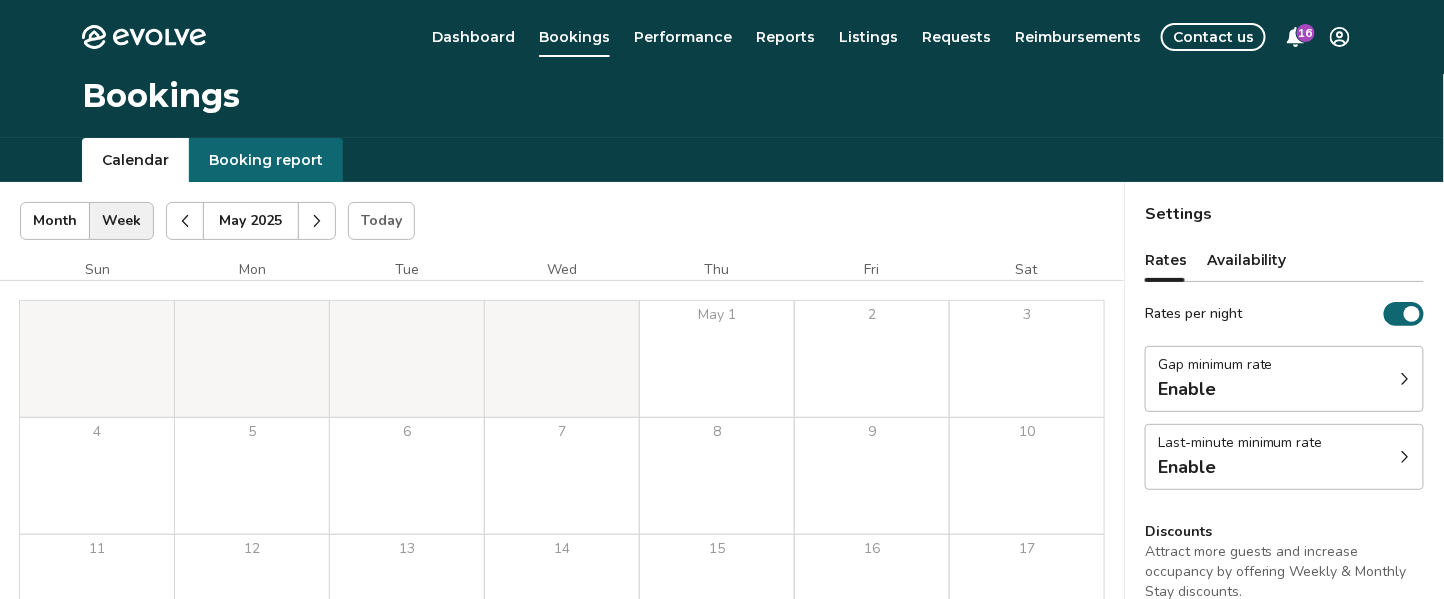 click 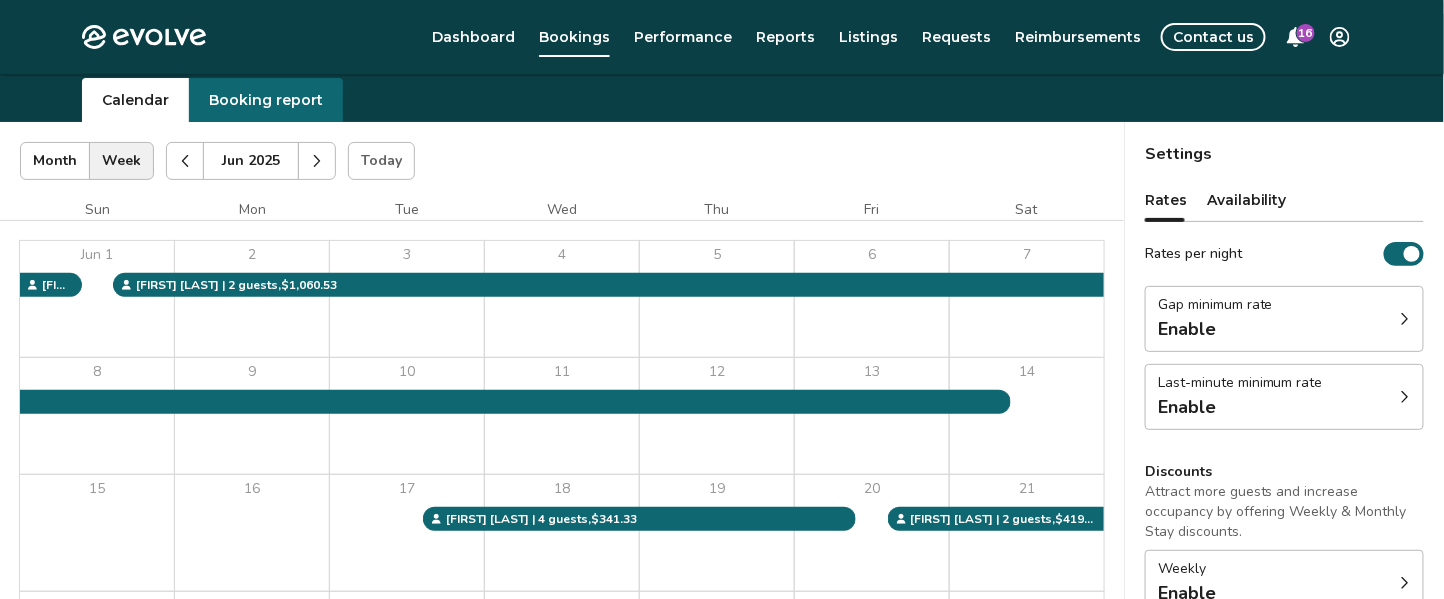 scroll, scrollTop: 51, scrollLeft: 0, axis: vertical 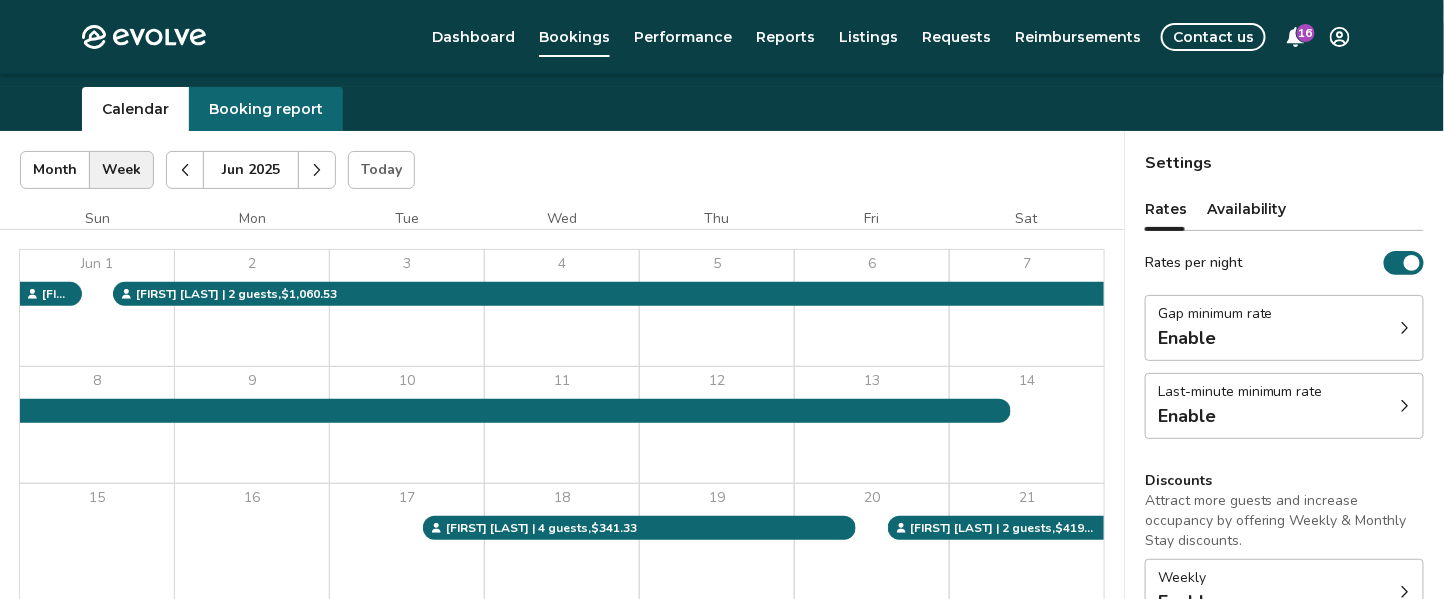 click at bounding box center (317, 170) 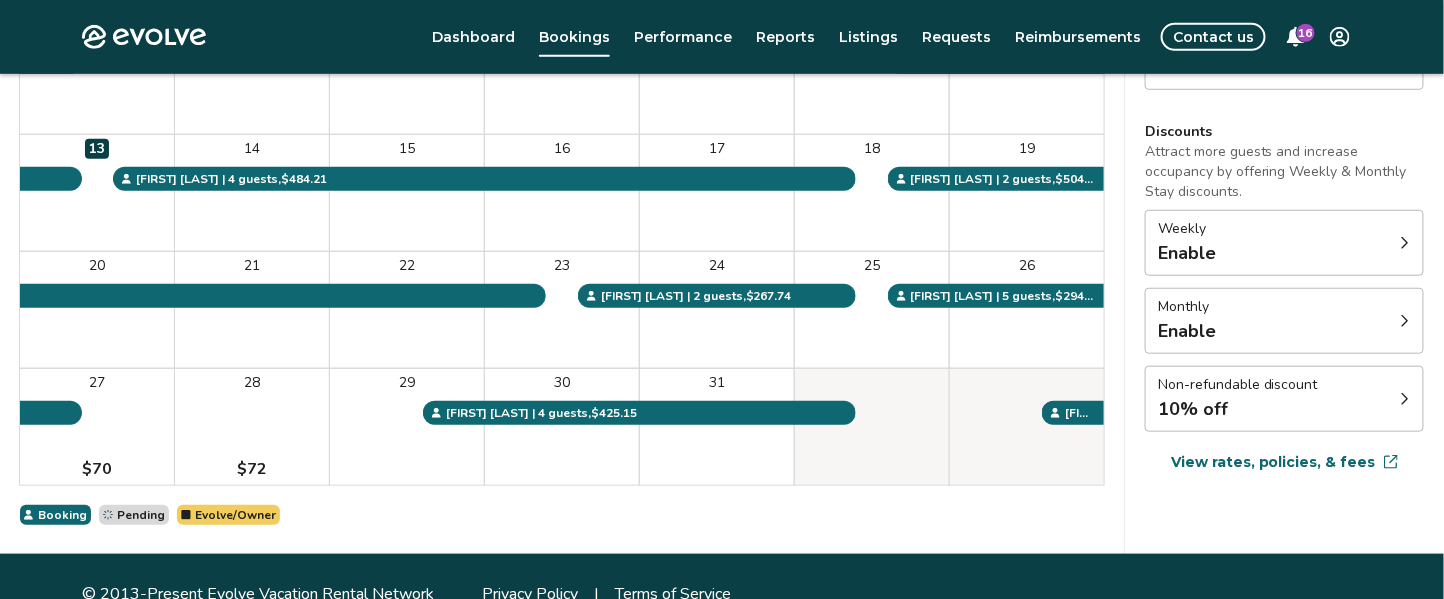 scroll, scrollTop: 435, scrollLeft: 0, axis: vertical 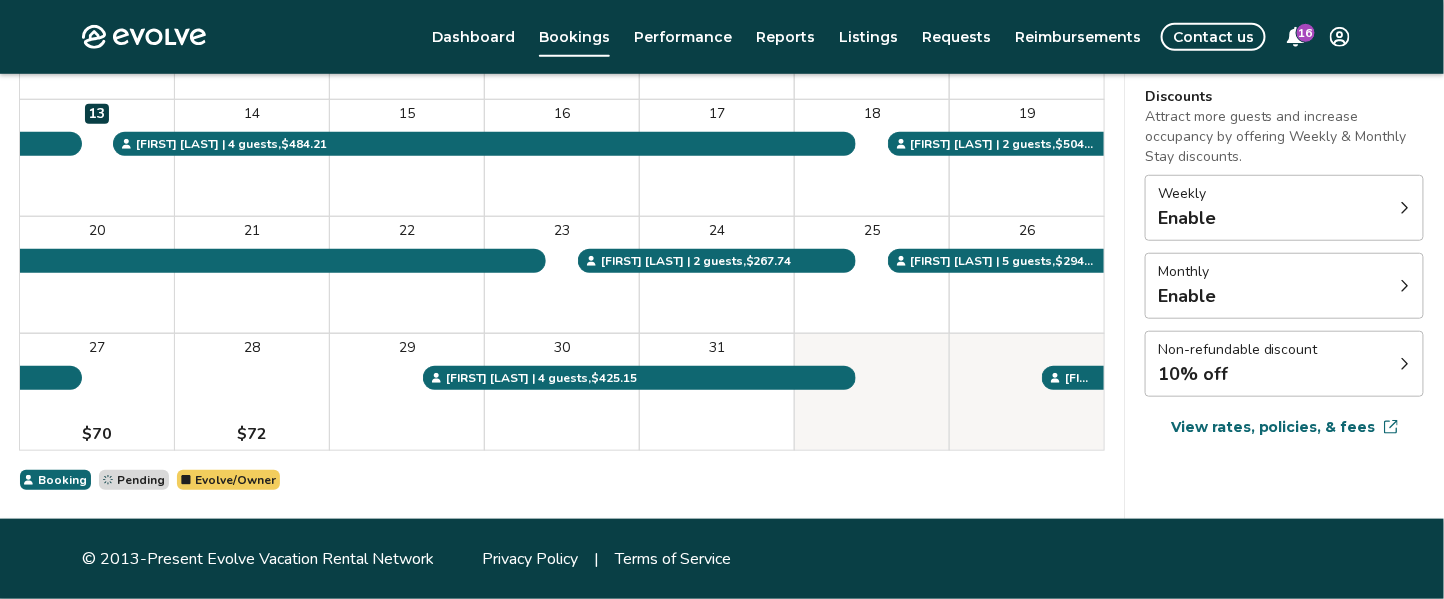 click on "View rates, policies, & fees" at bounding box center (1273, 427) 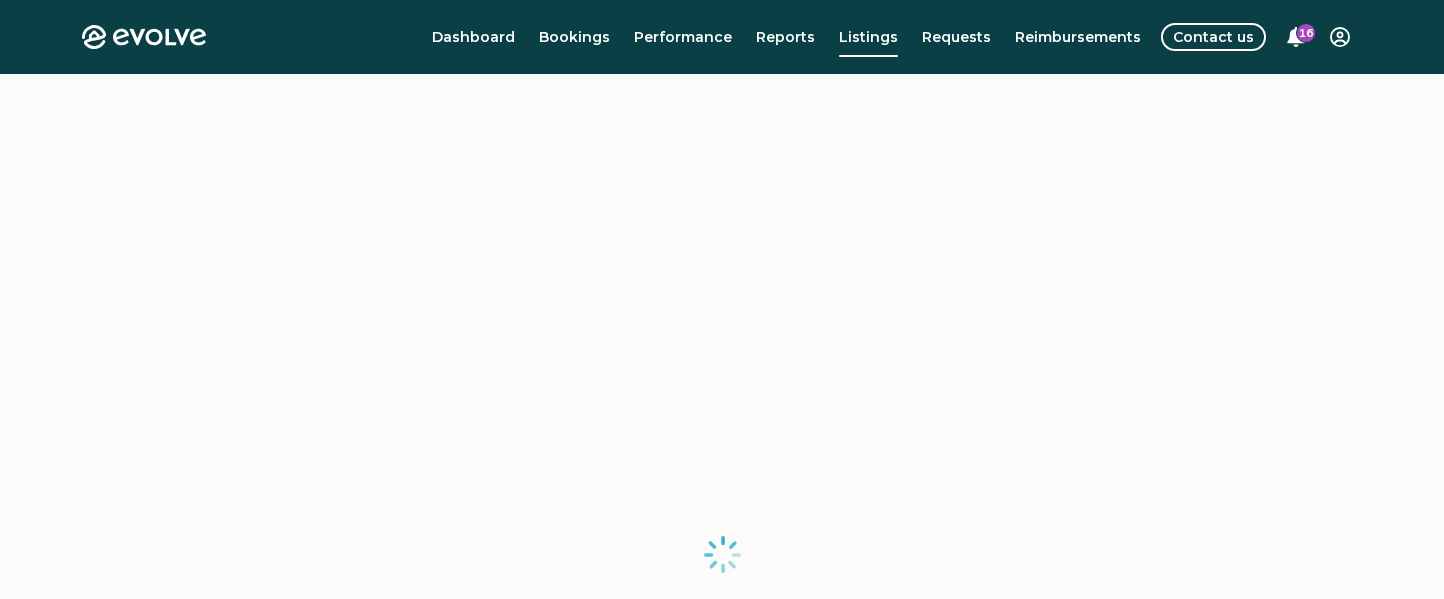 scroll, scrollTop: 0, scrollLeft: 0, axis: both 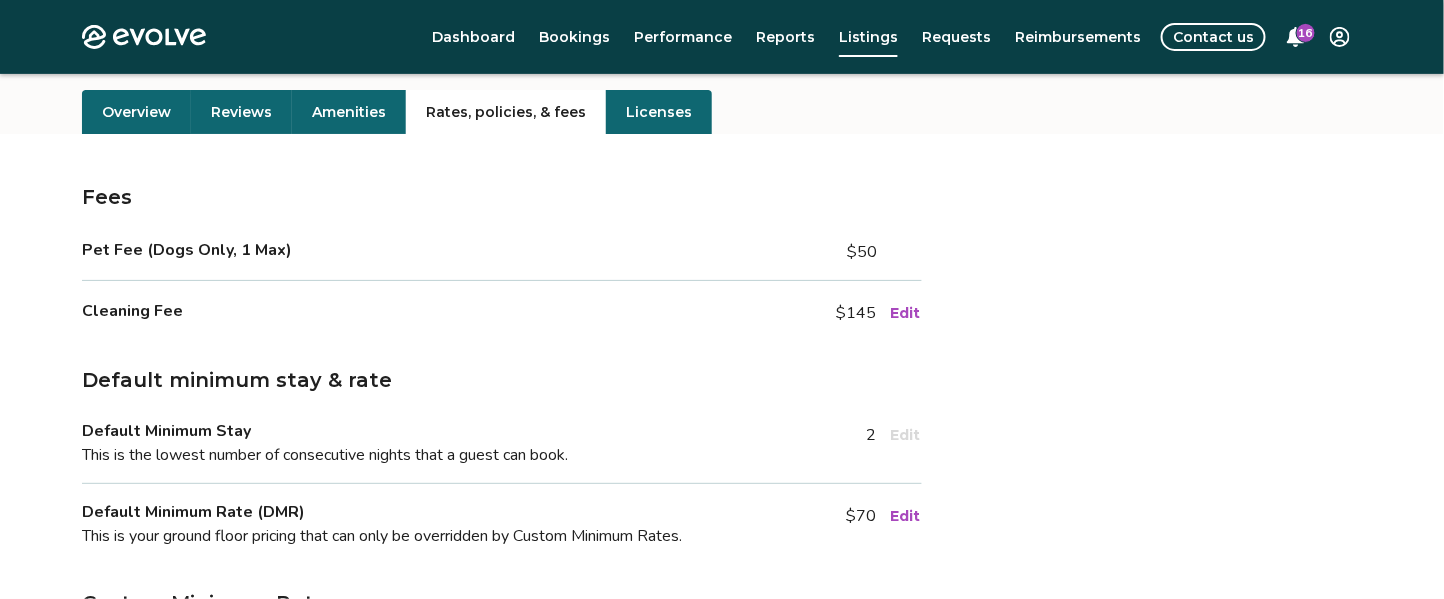 click on "Pet Fee (Dogs Only, 1 Max)" at bounding box center [187, 250] 